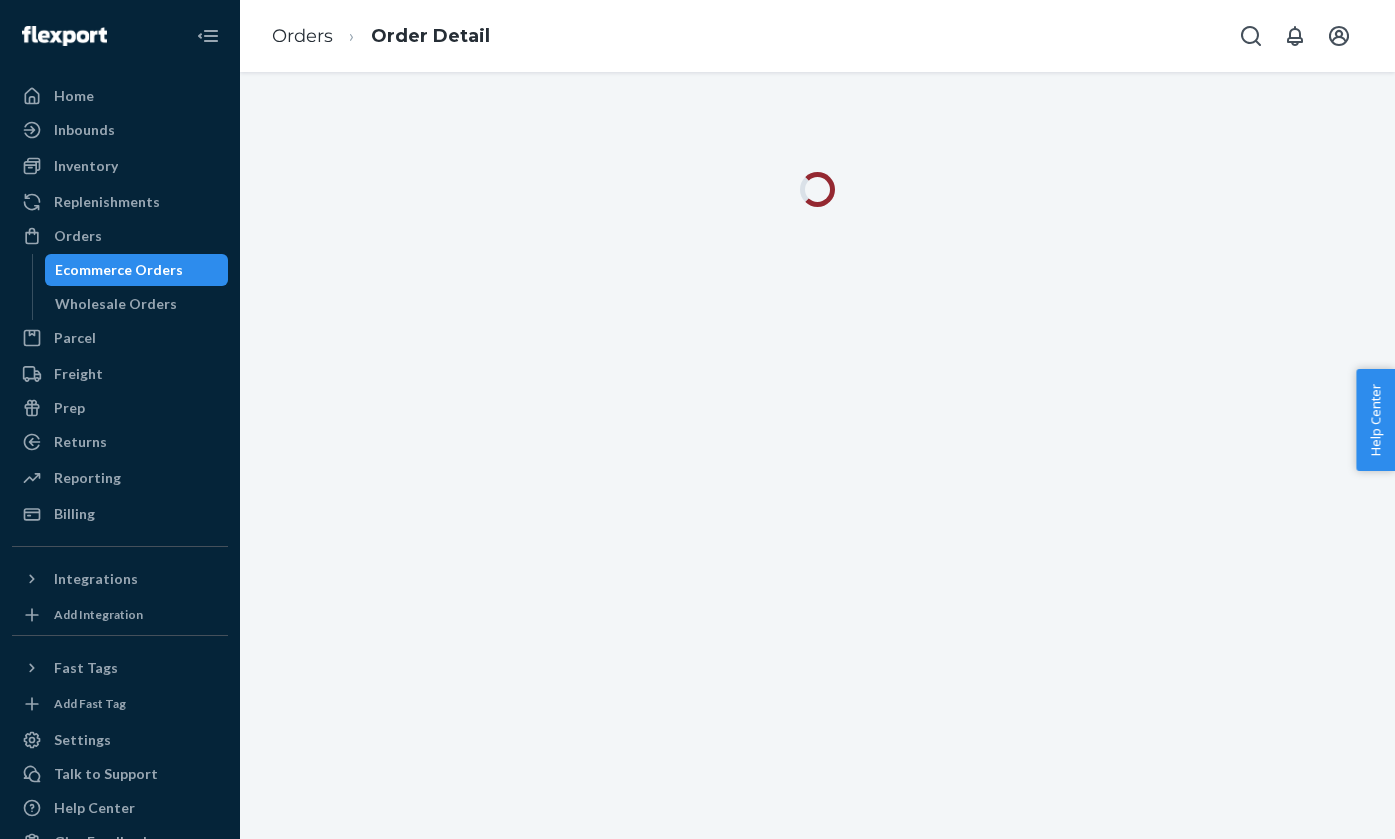 scroll, scrollTop: 0, scrollLeft: 0, axis: both 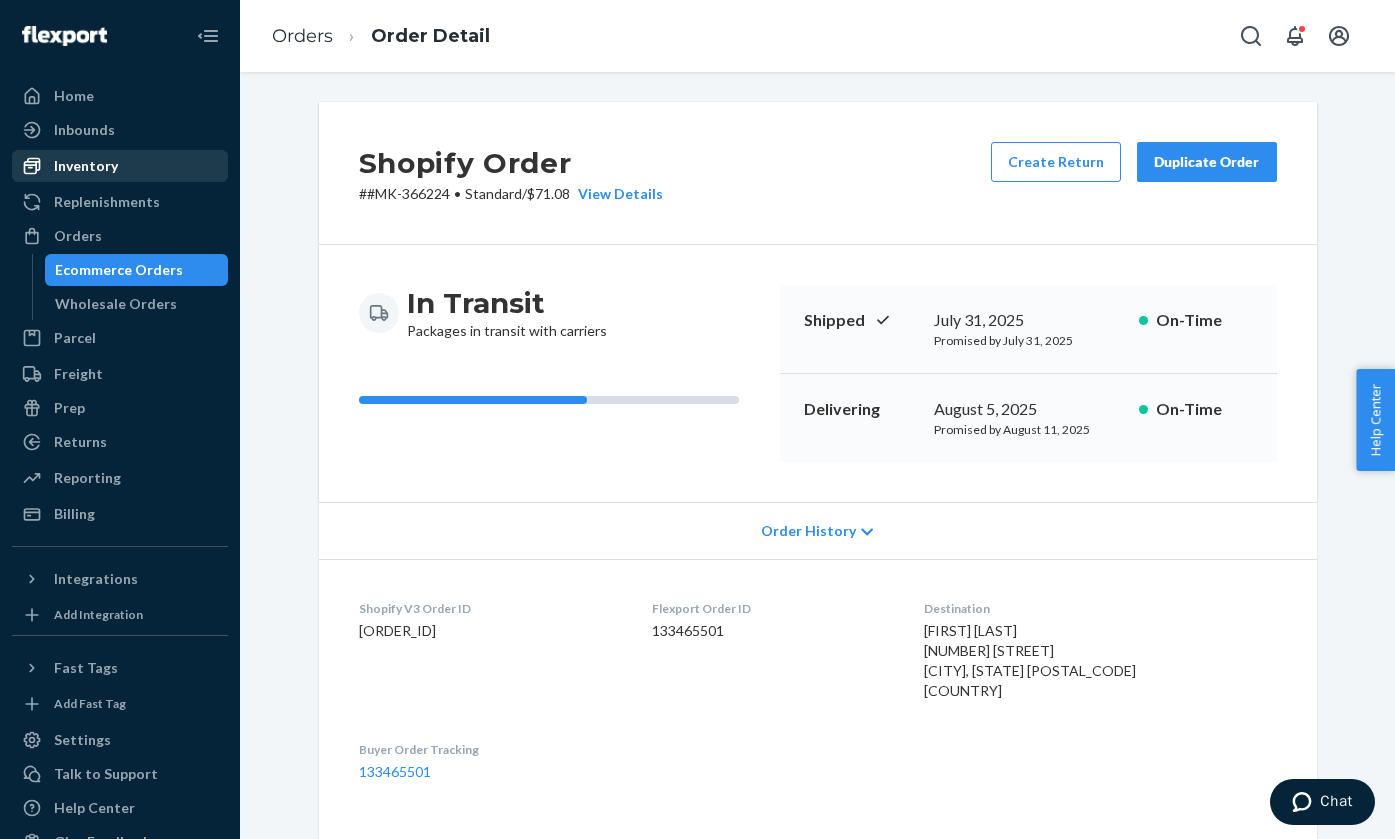 click on "Inventory" at bounding box center [86, 166] 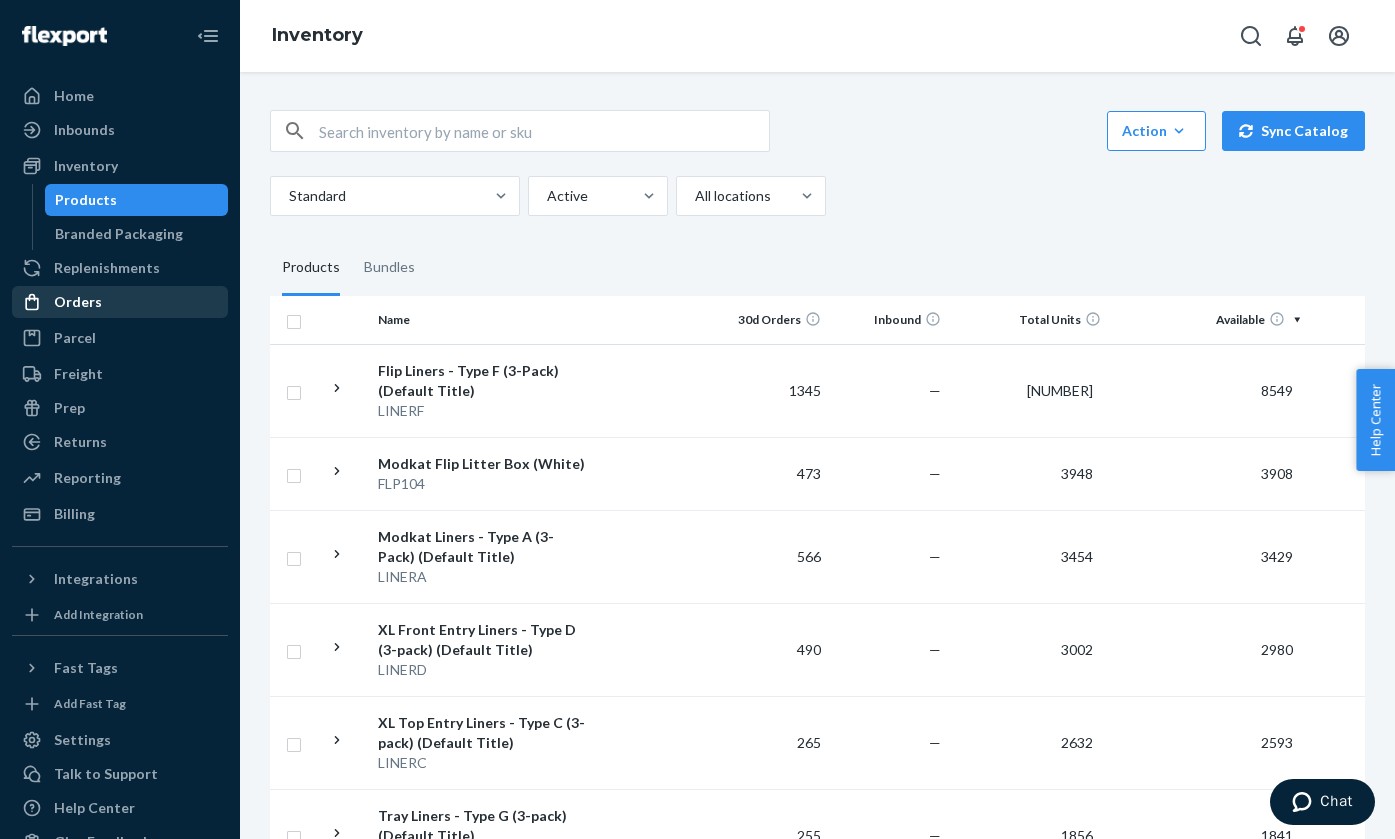click on "Orders" at bounding box center [78, 302] 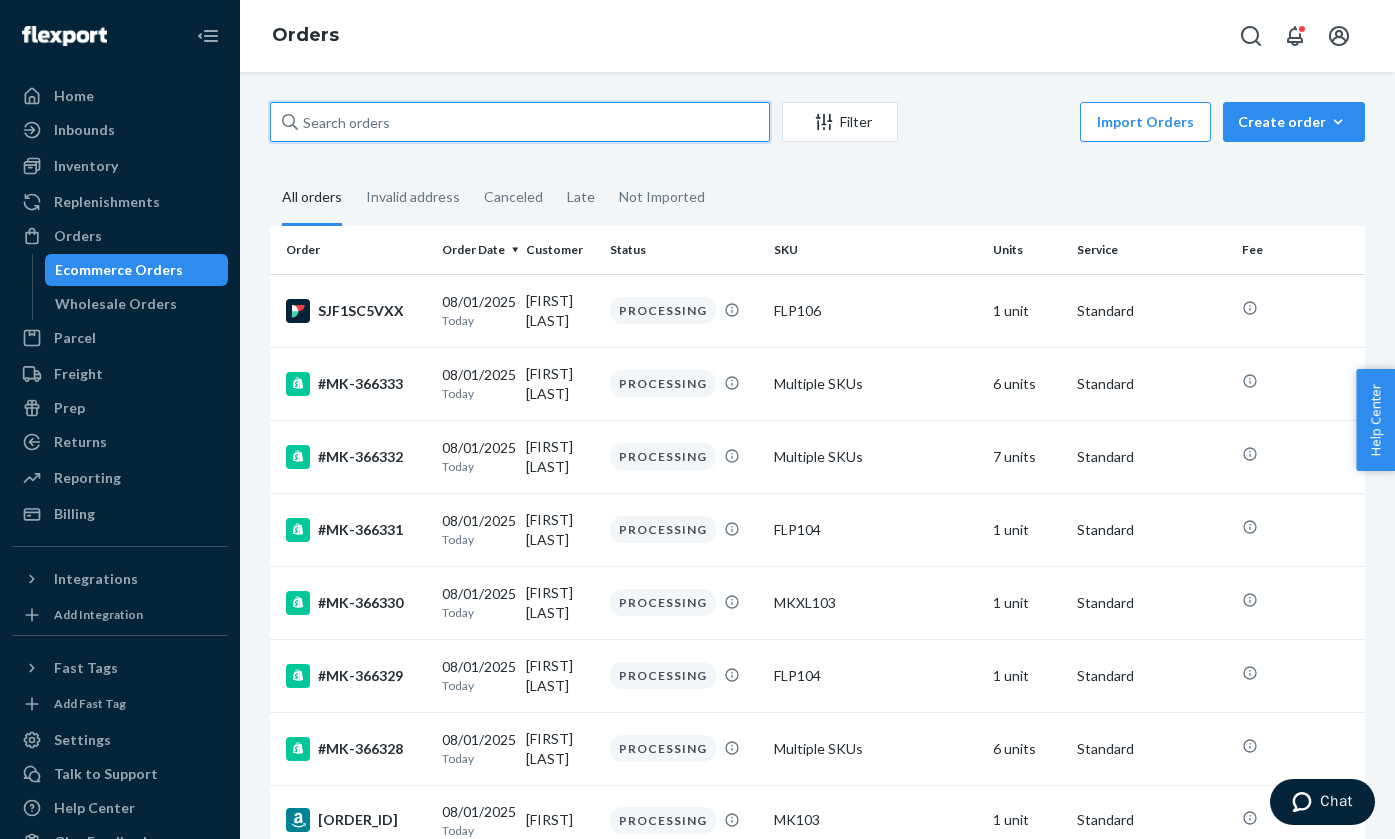 click at bounding box center (520, 122) 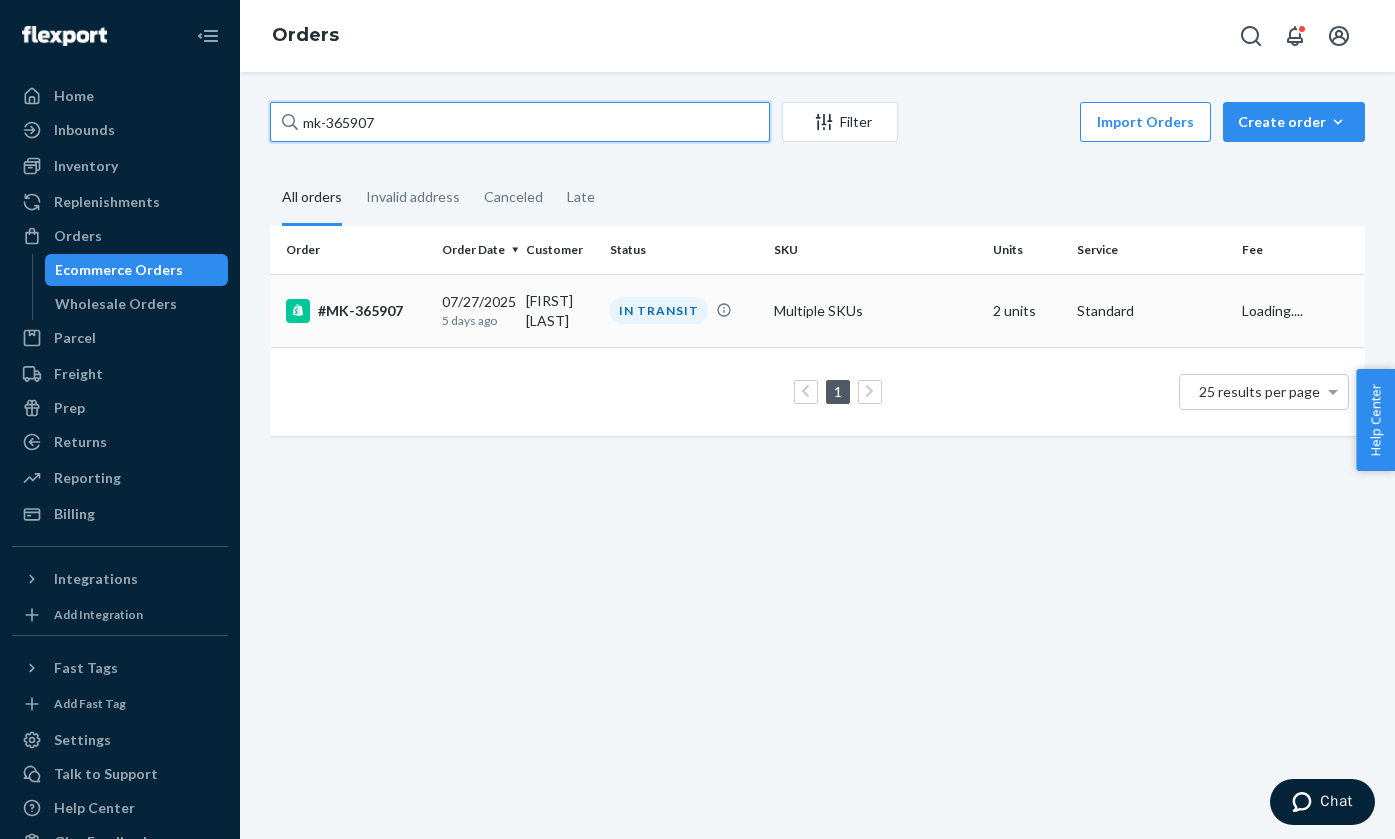 type on "mk-365907" 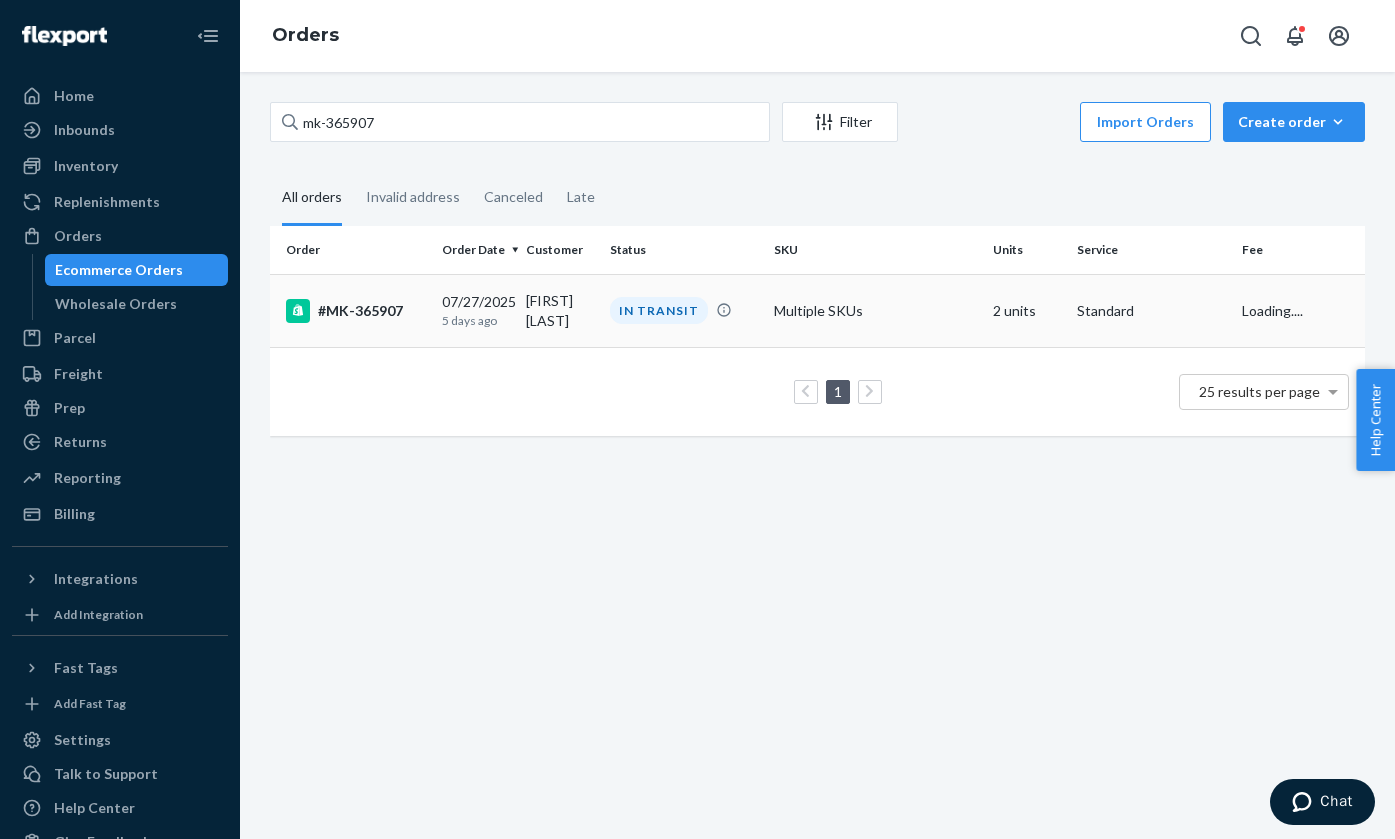 click on "#MK-365907" at bounding box center [352, 310] 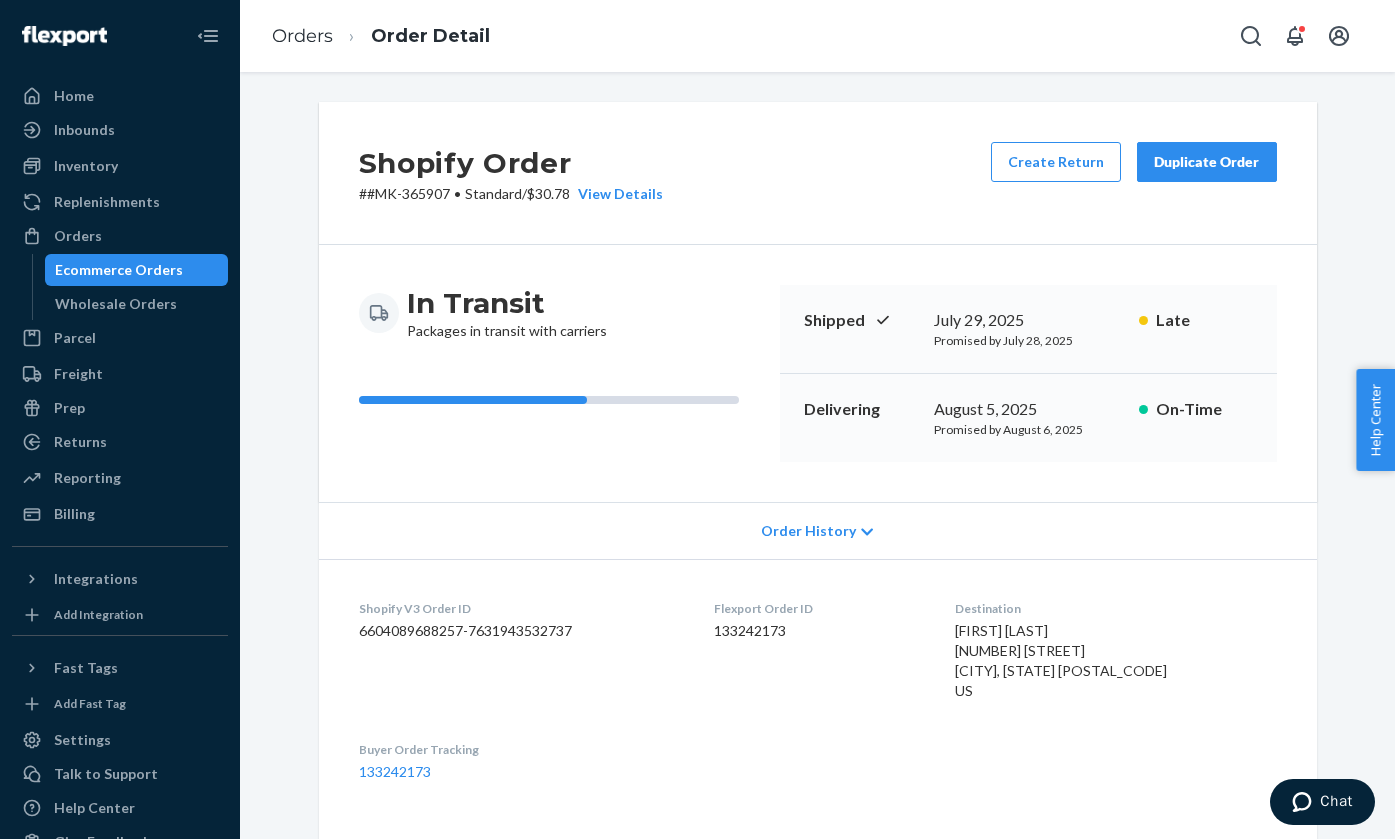 scroll, scrollTop: 0, scrollLeft: 0, axis: both 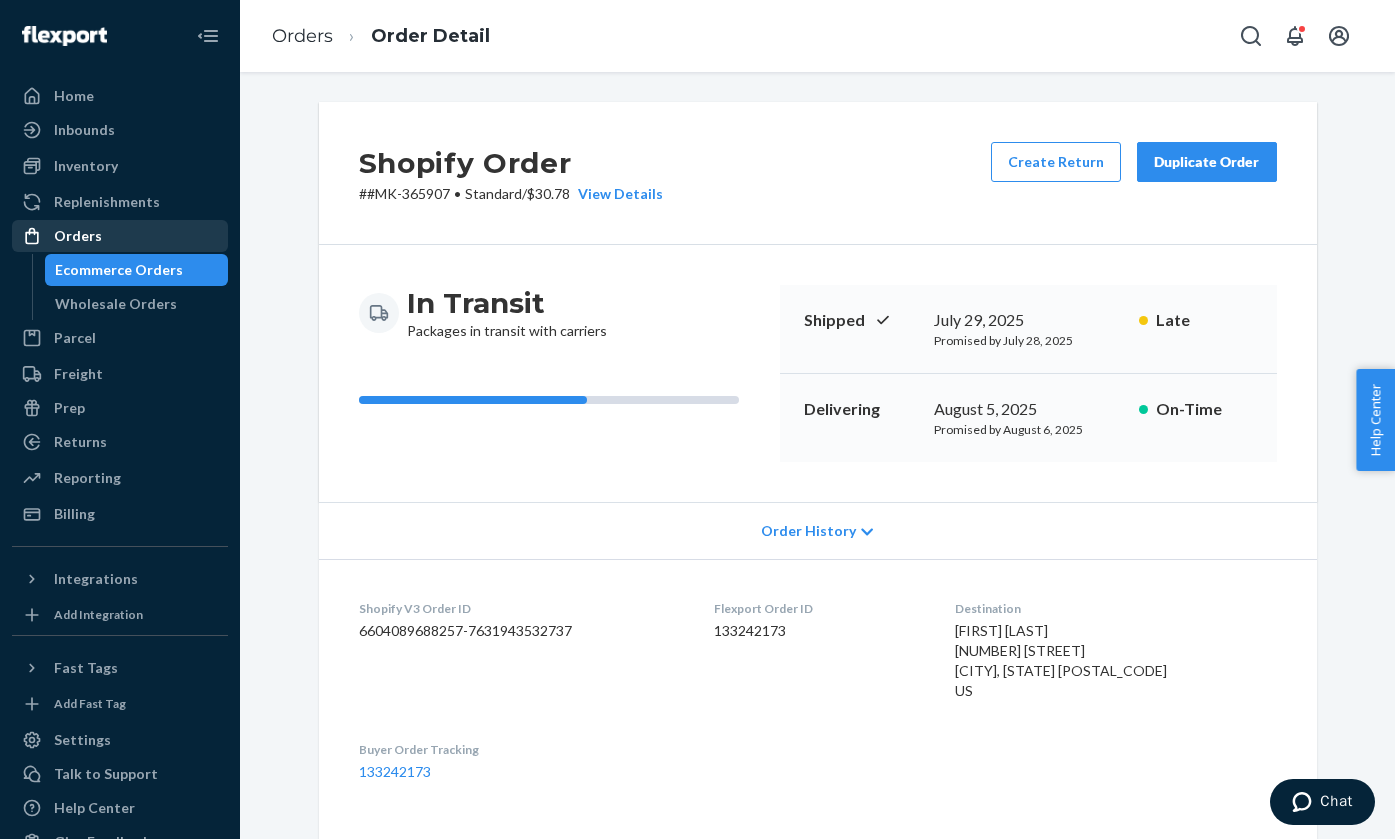 click on "Orders" at bounding box center (78, 236) 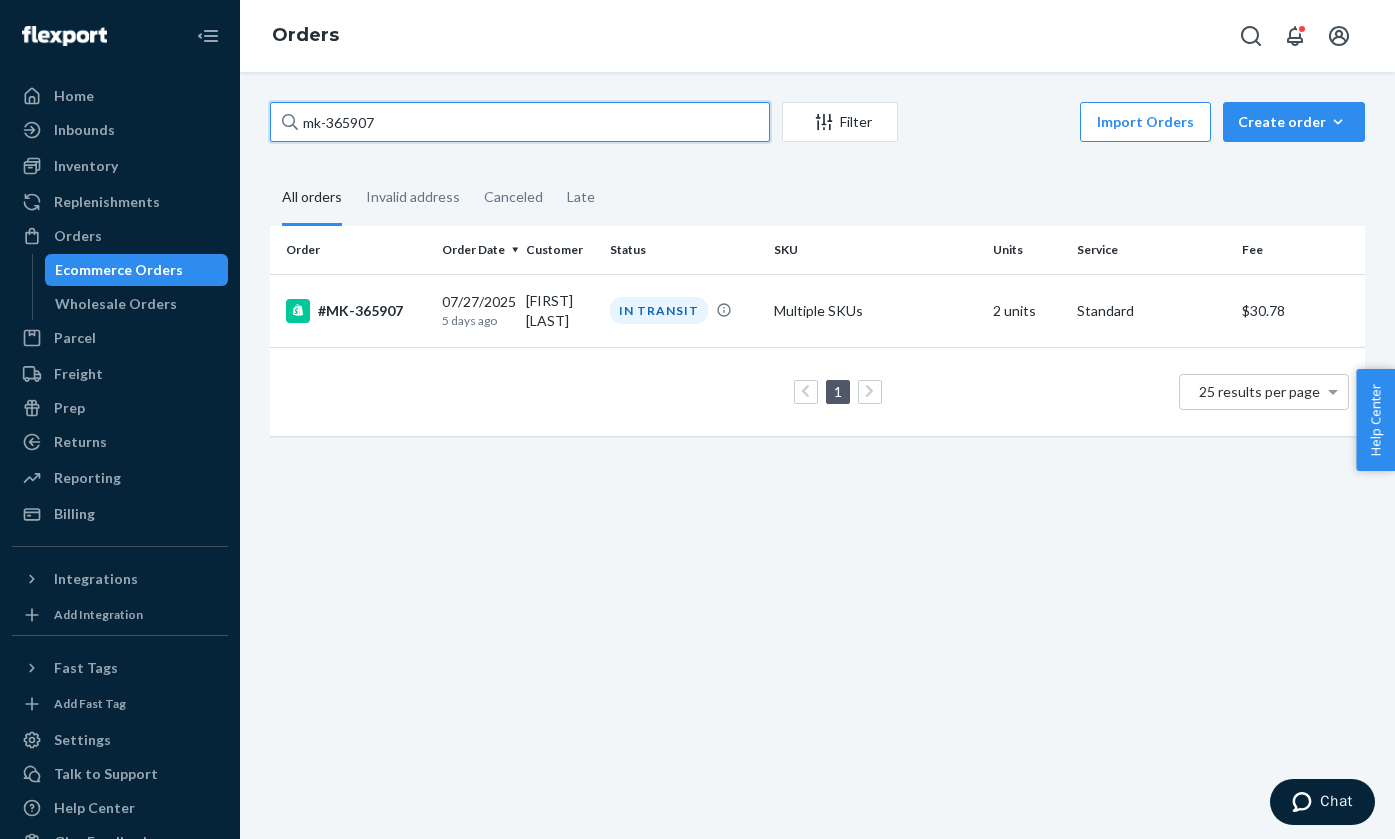 click on "mk-365907" at bounding box center [520, 122] 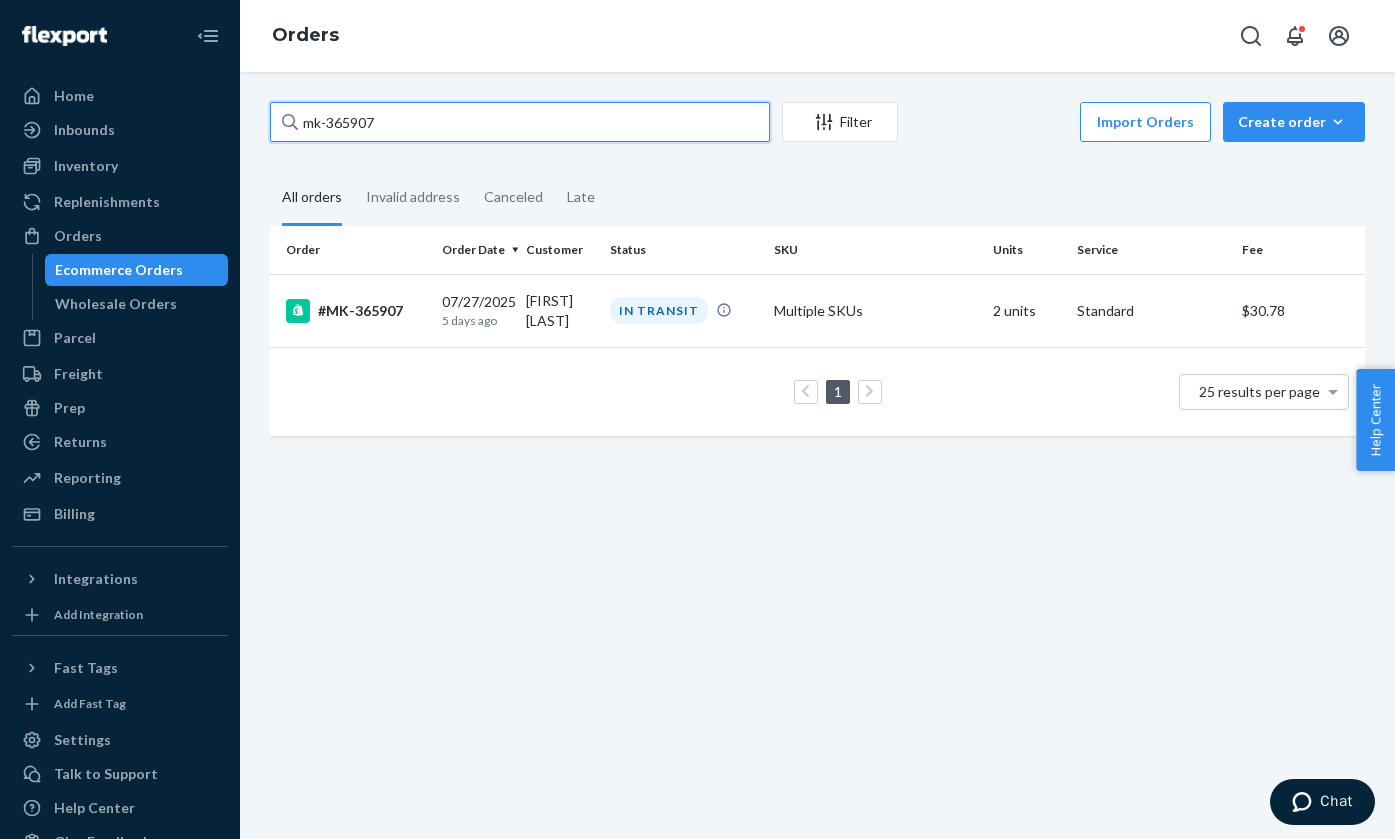 click on "mk-365907" at bounding box center (520, 122) 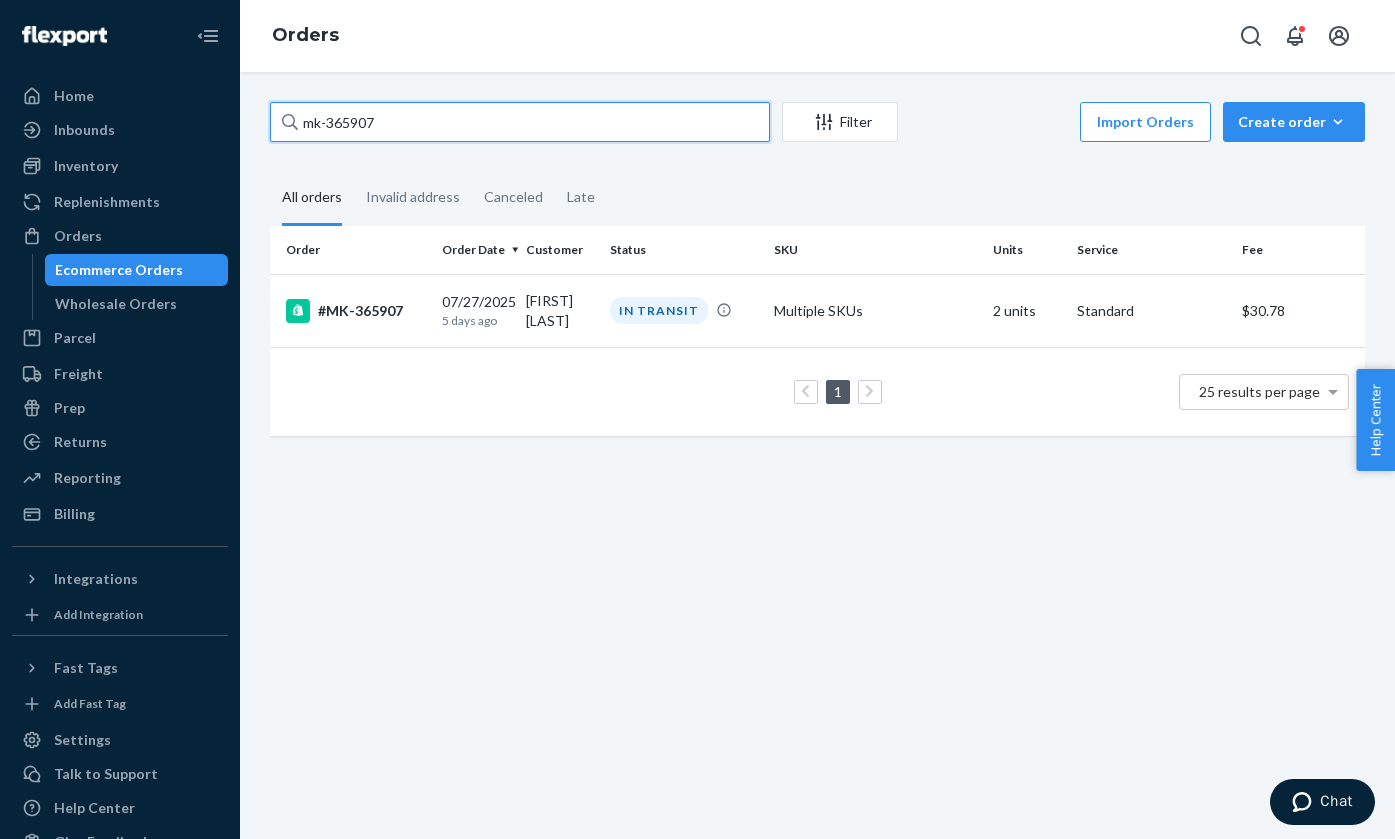 click on "mk-365907" at bounding box center (520, 122) 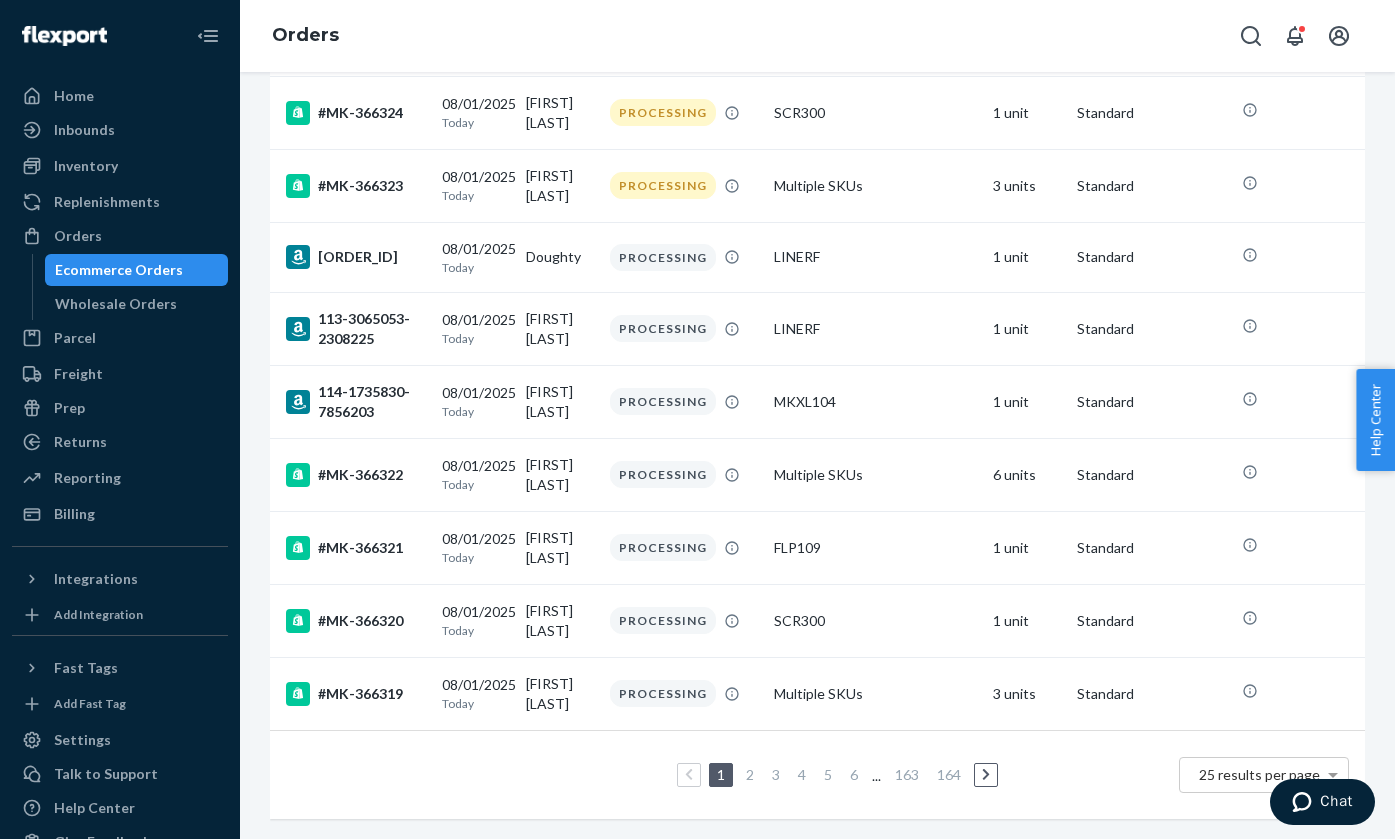 scroll, scrollTop: 1389, scrollLeft: 0, axis: vertical 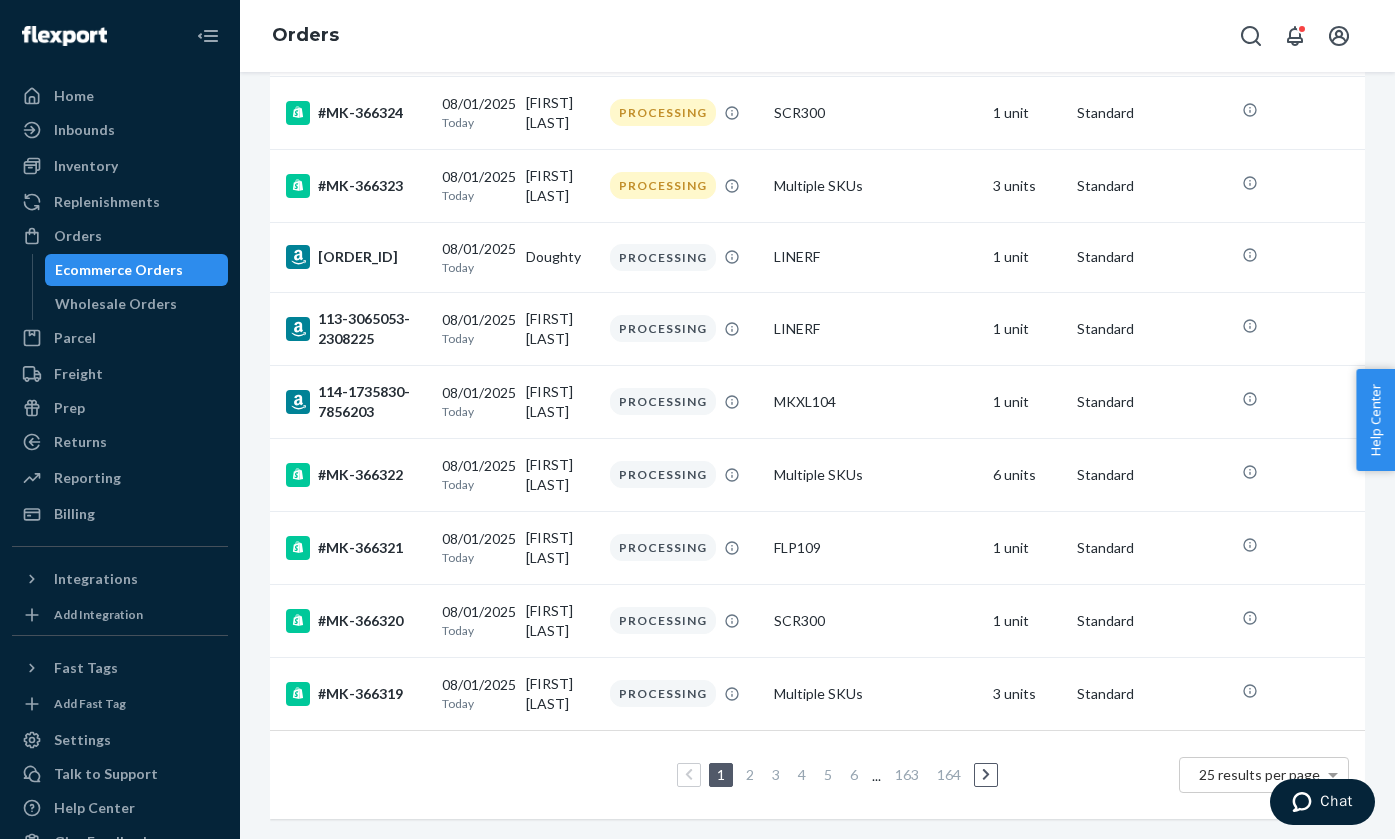 type 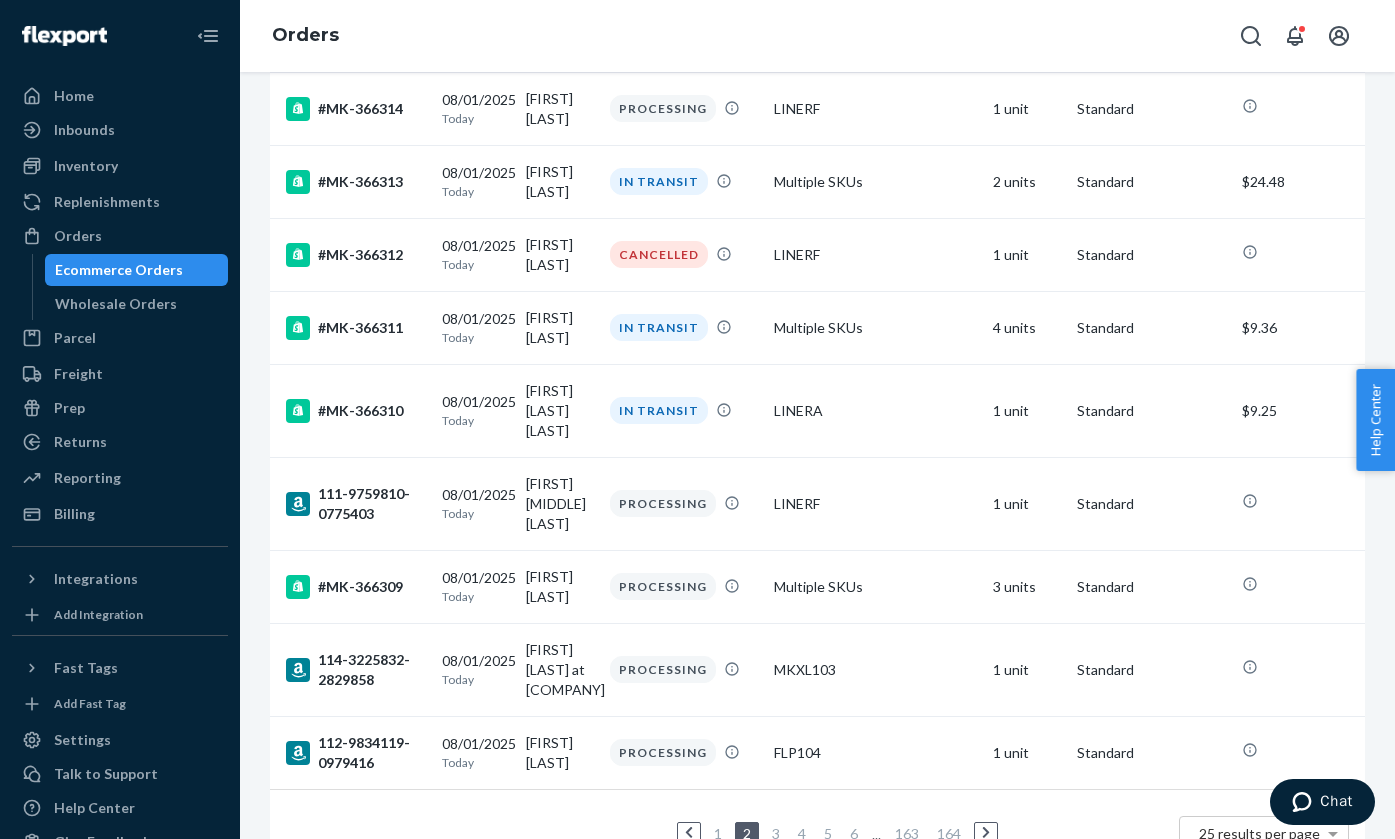 scroll, scrollTop: 1449, scrollLeft: 0, axis: vertical 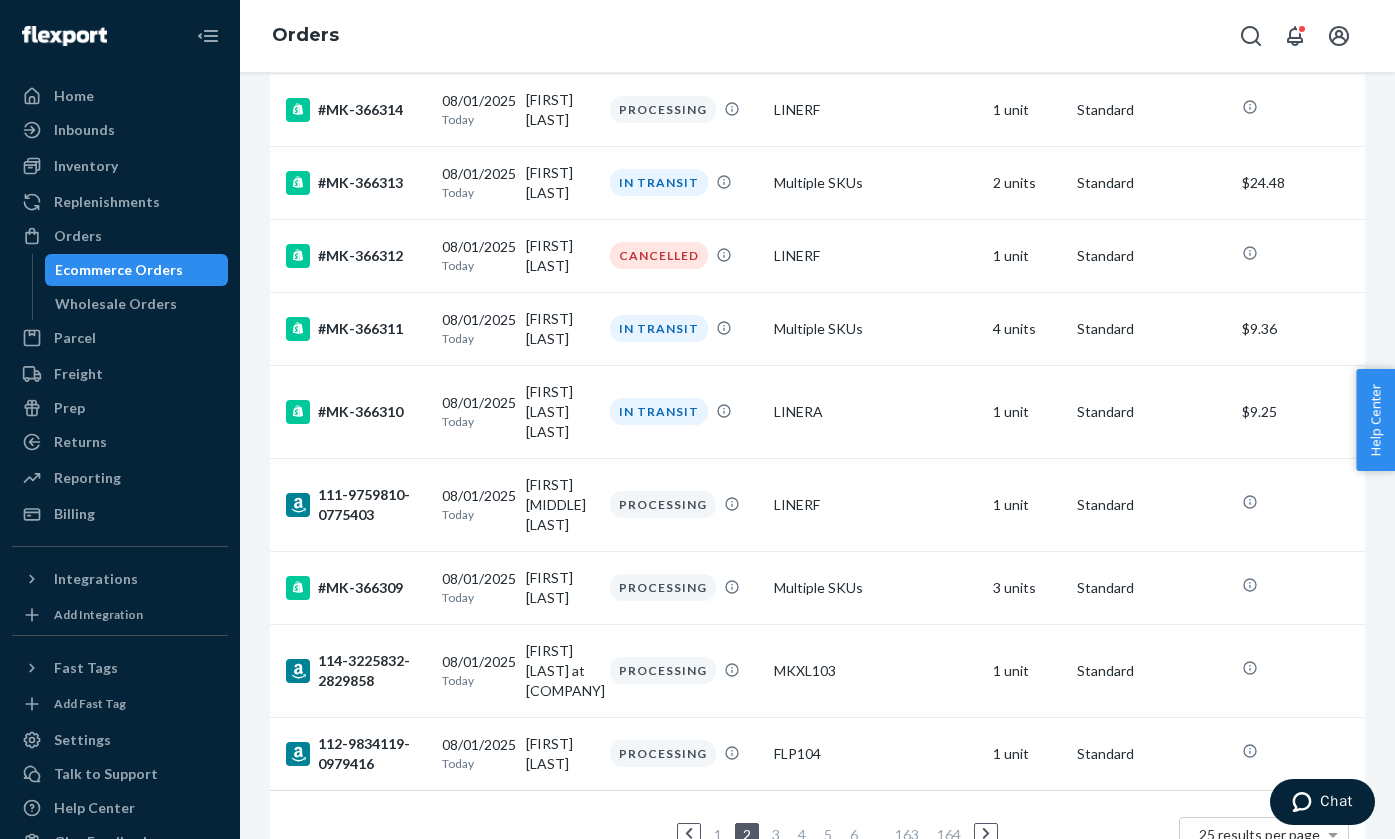 click on "3" at bounding box center (776, 834) 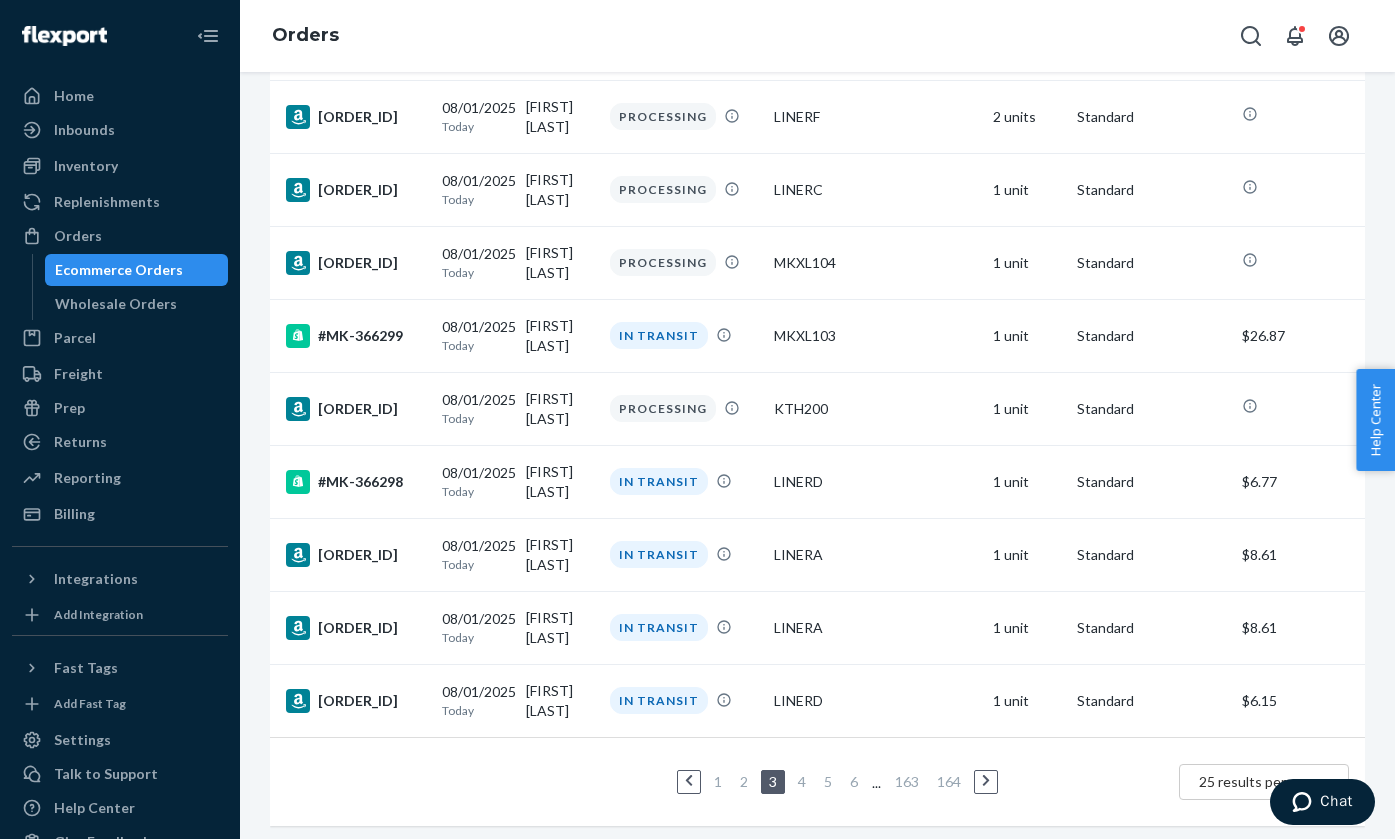 scroll, scrollTop: 1380, scrollLeft: 0, axis: vertical 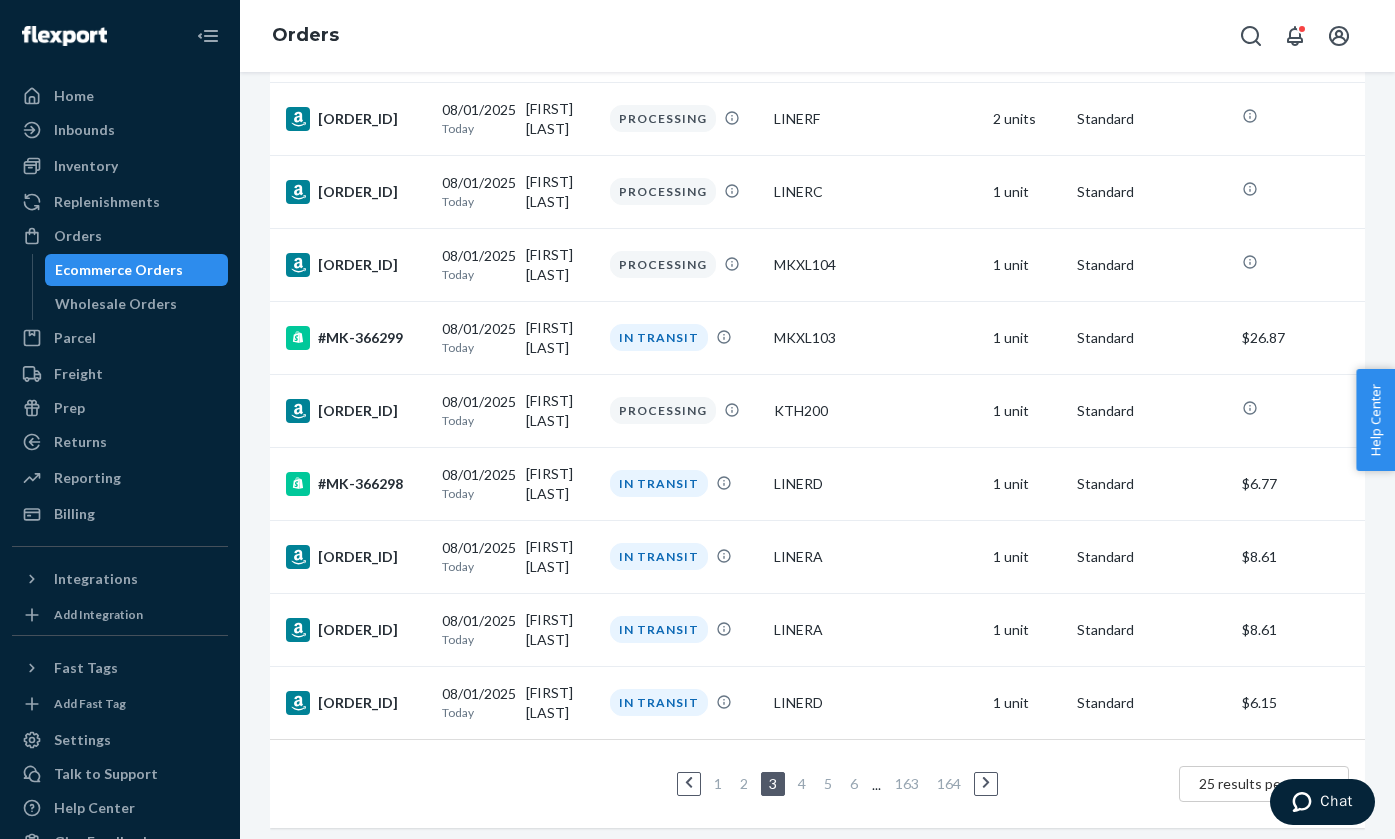 click on "4" at bounding box center [802, 783] 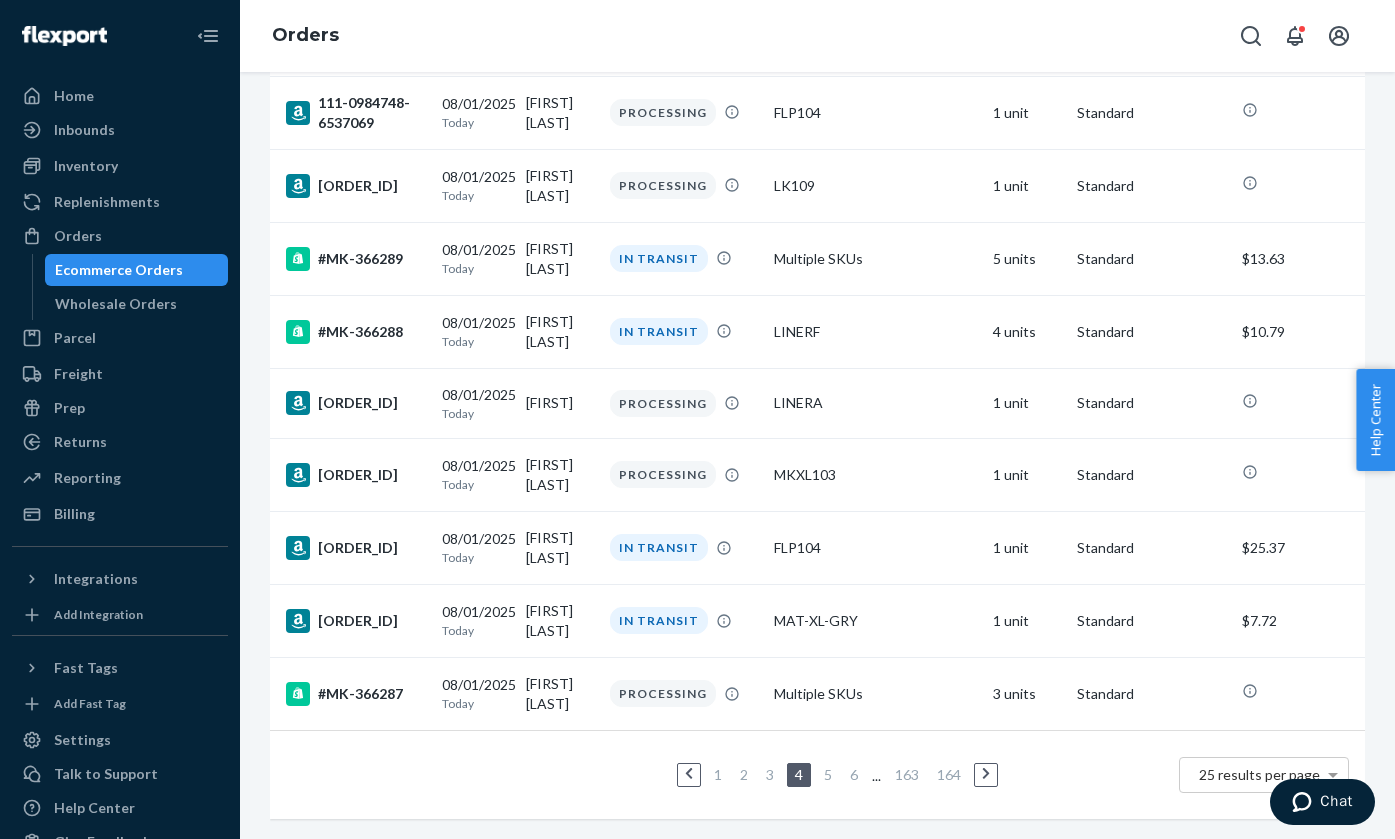 scroll, scrollTop: 1376, scrollLeft: 0, axis: vertical 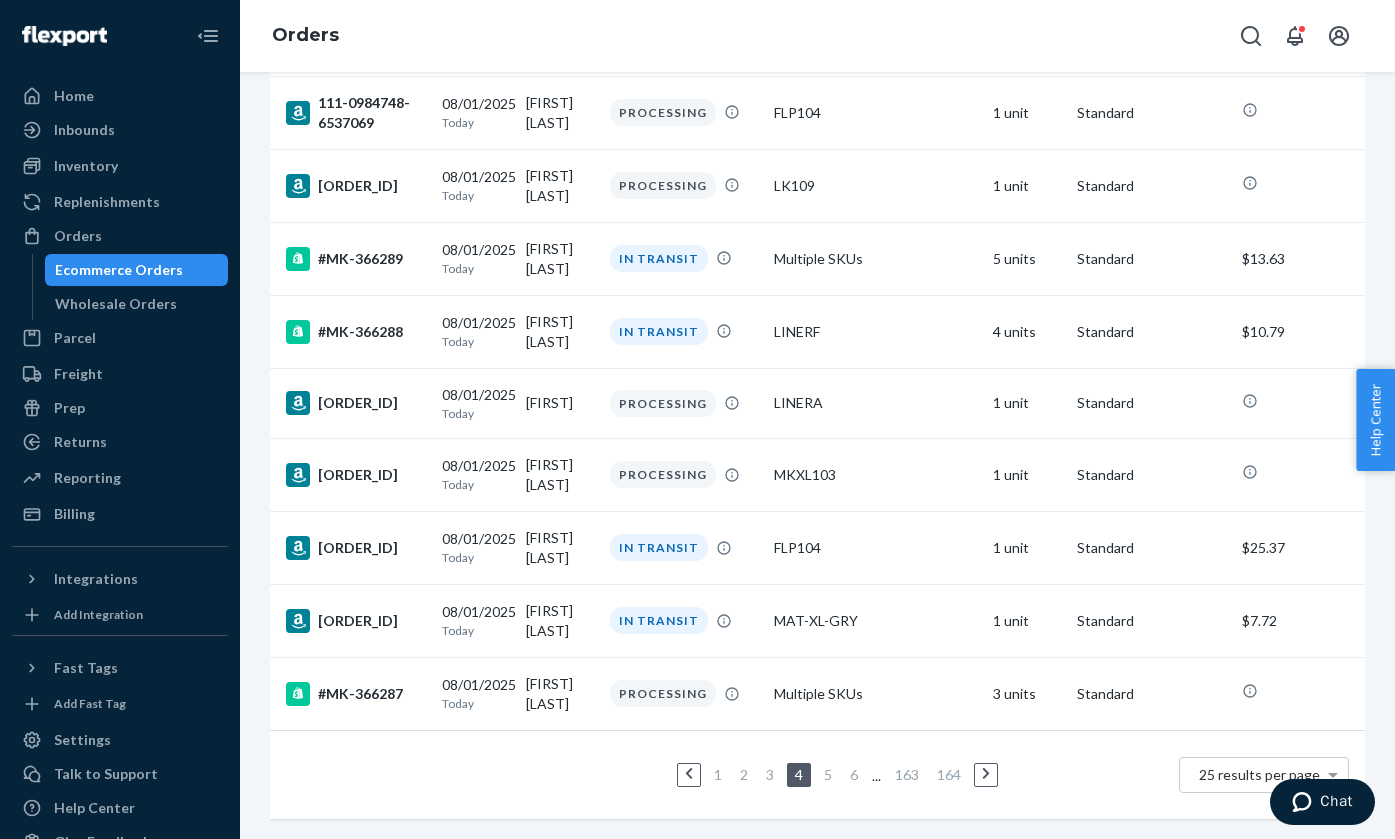 click on "5" at bounding box center [828, 774] 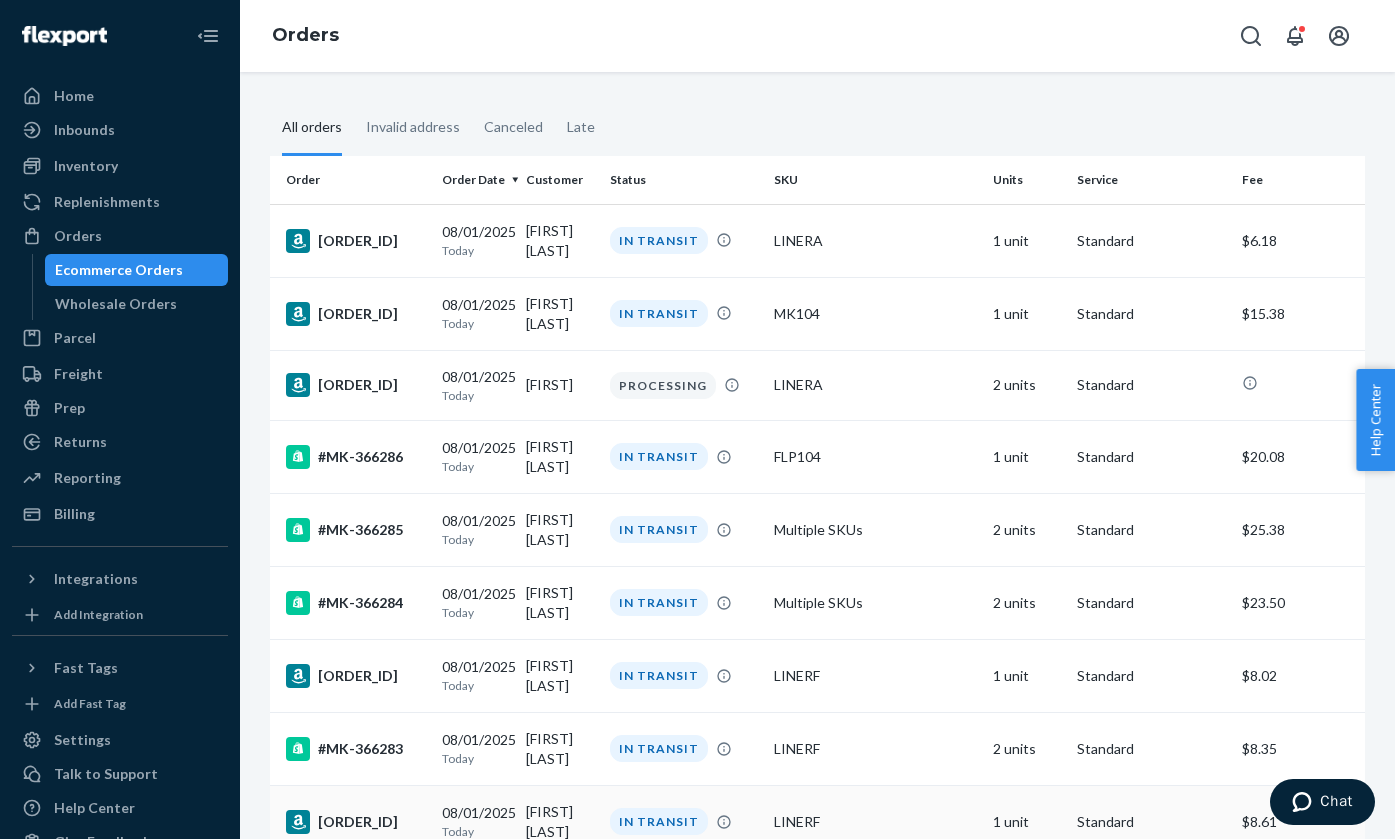 scroll, scrollTop: 75, scrollLeft: 0, axis: vertical 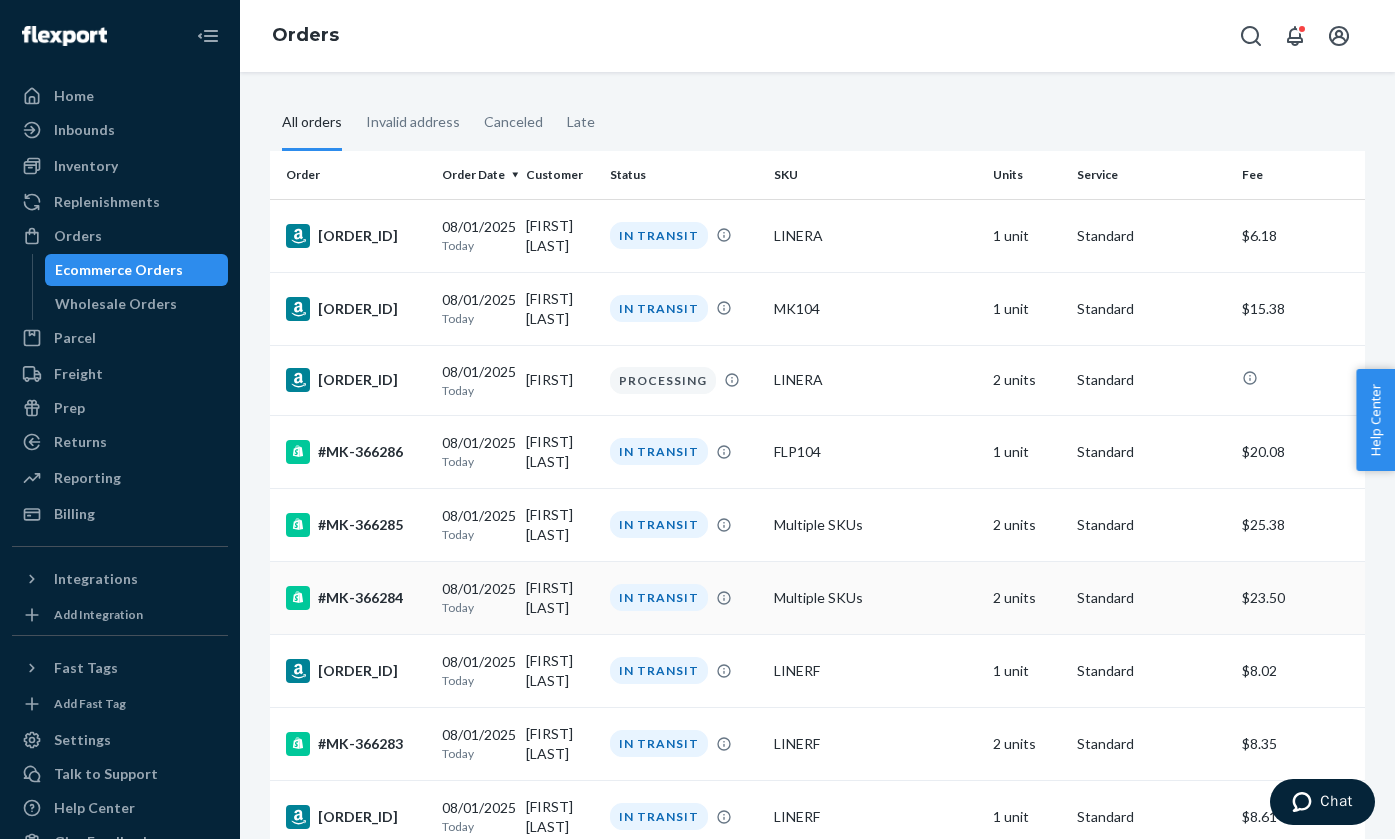 click on "Multiple SKUs" at bounding box center (875, 597) 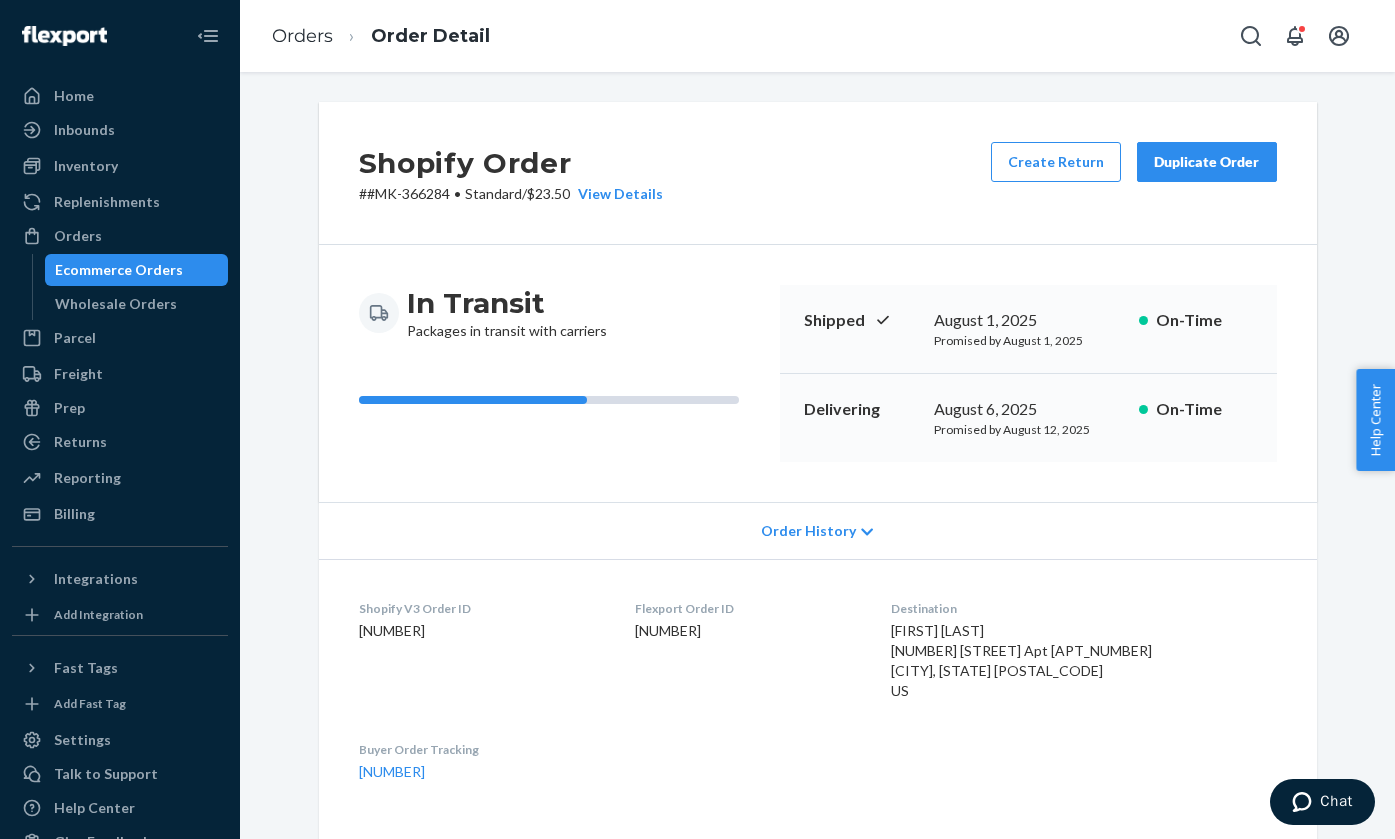 scroll, scrollTop: 0, scrollLeft: 0, axis: both 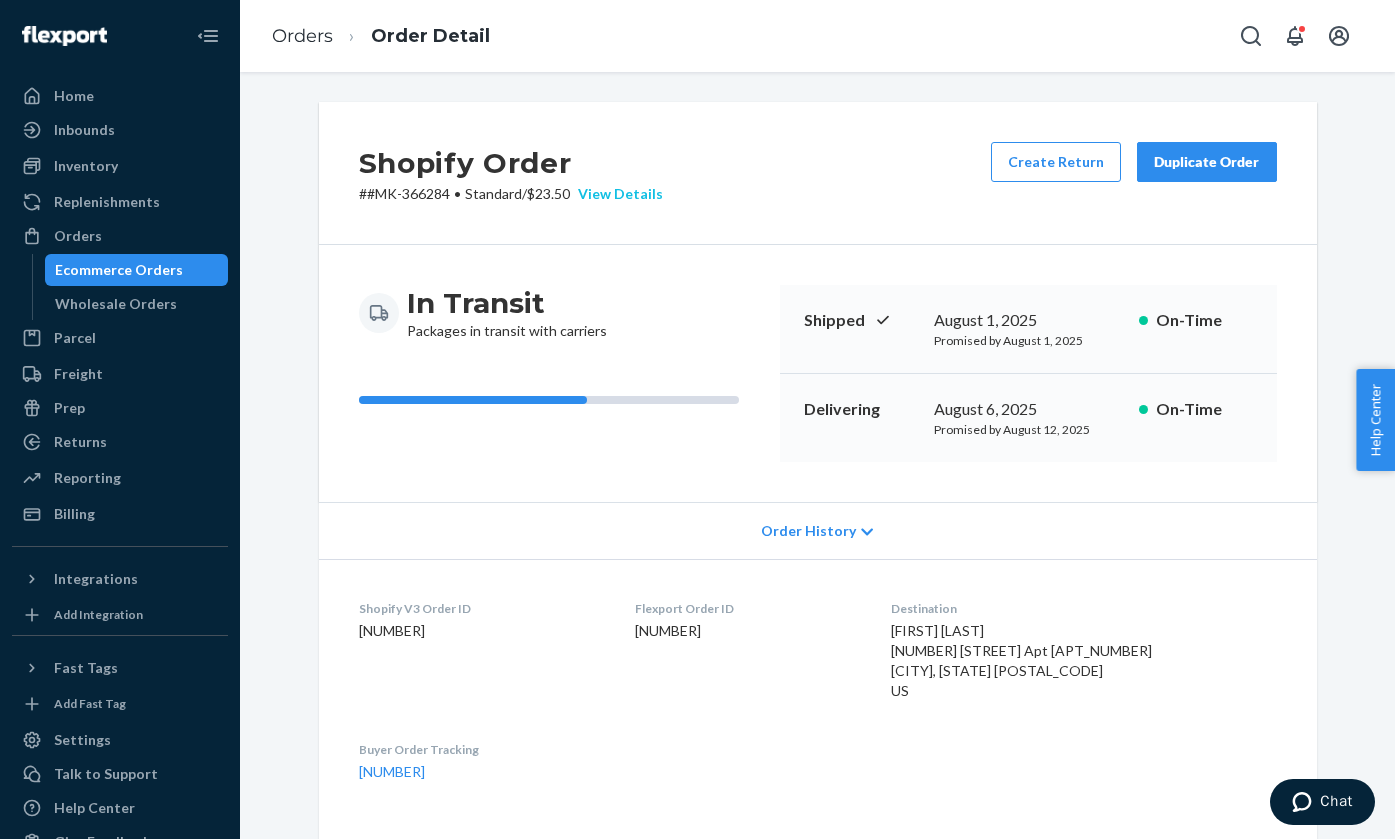 click on "View Details" at bounding box center [616, 194] 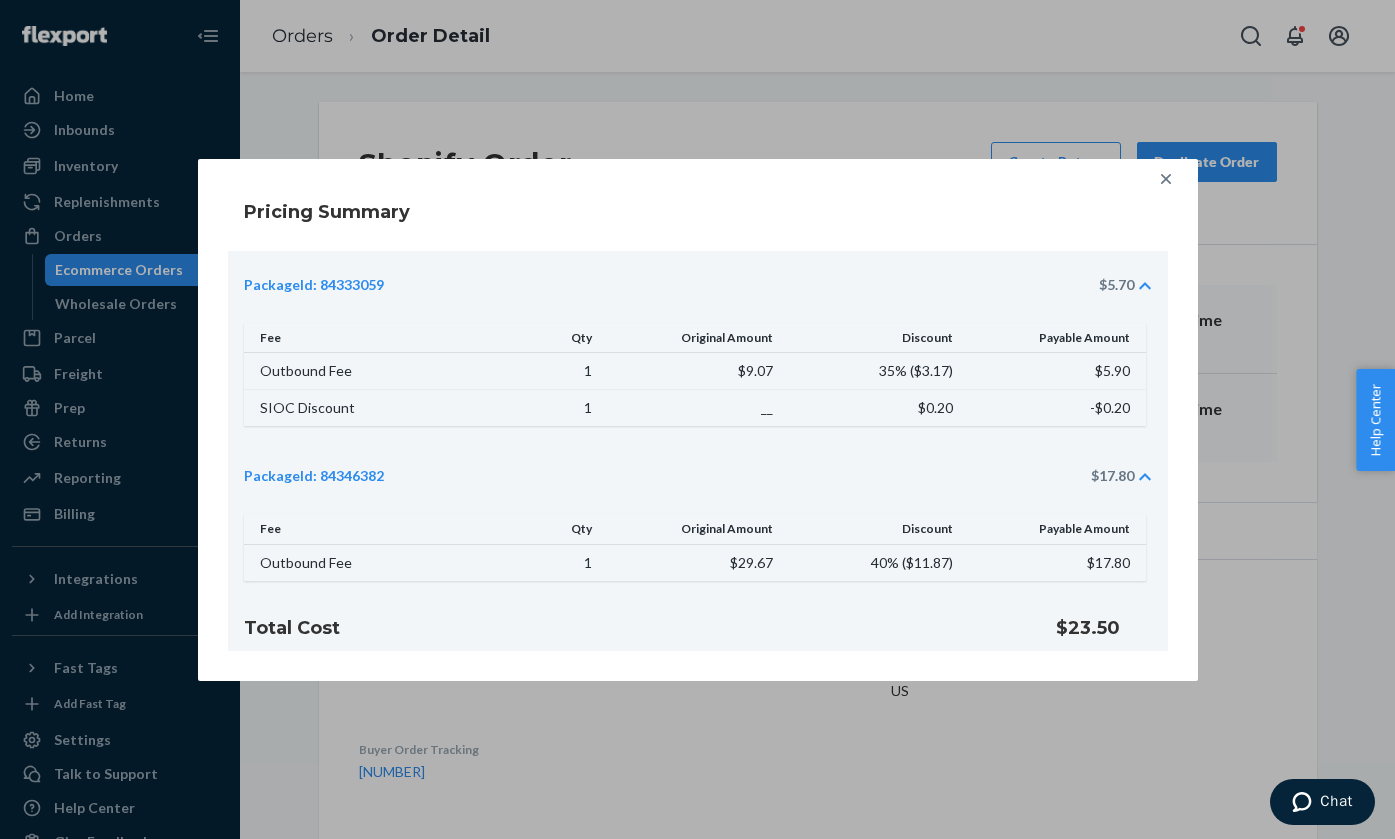 click 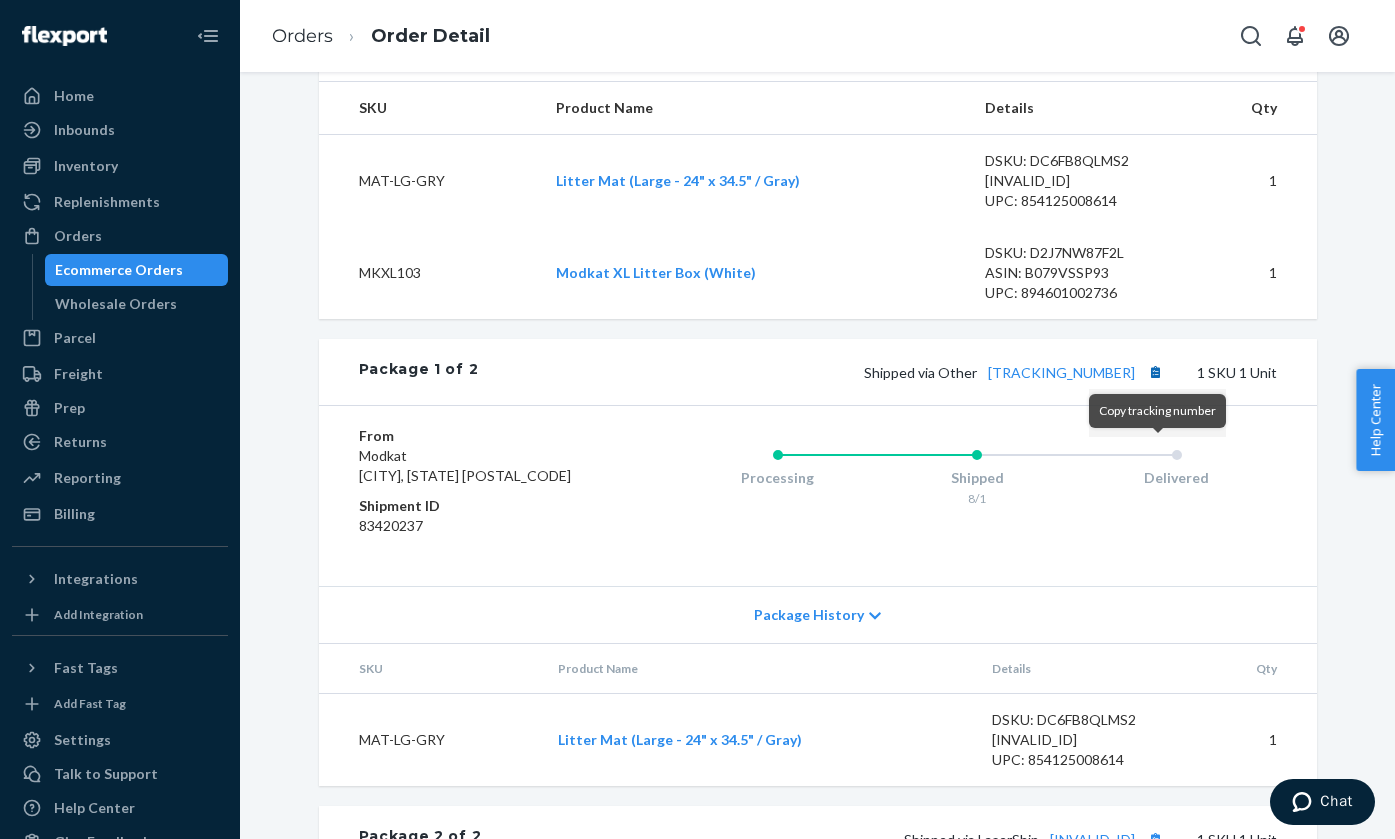scroll, scrollTop: 776, scrollLeft: 0, axis: vertical 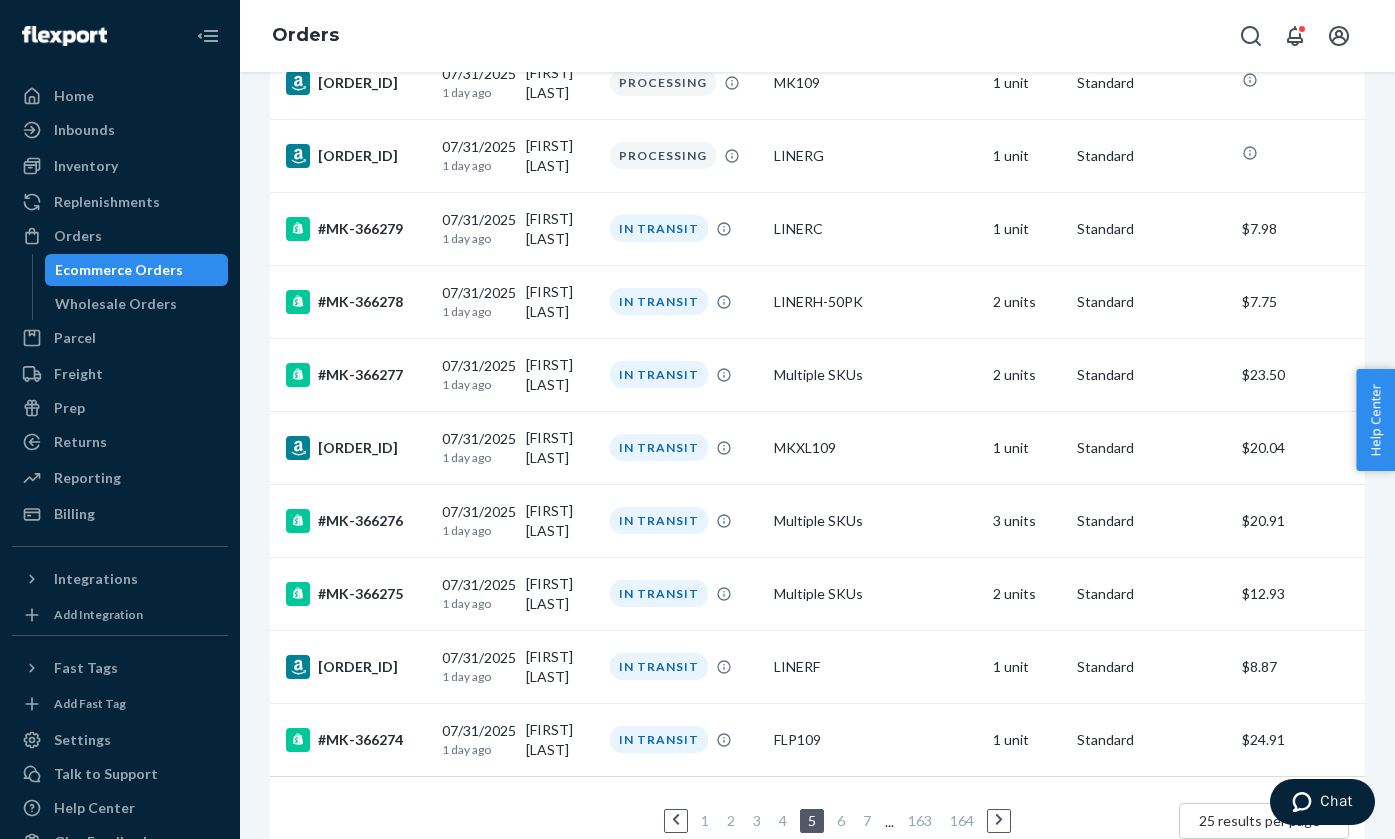 click on "6" at bounding box center (841, 820) 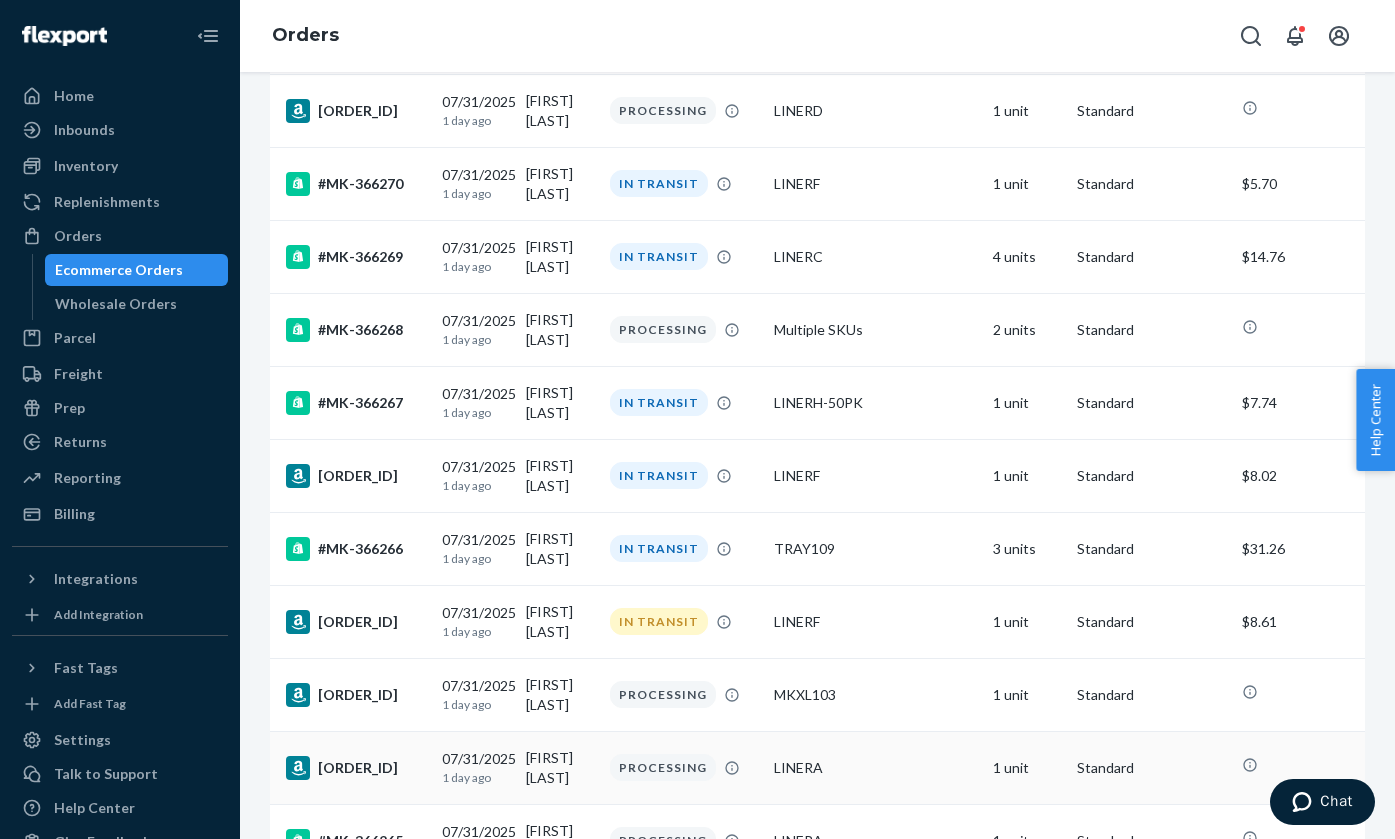scroll, scrollTop: 751, scrollLeft: 0, axis: vertical 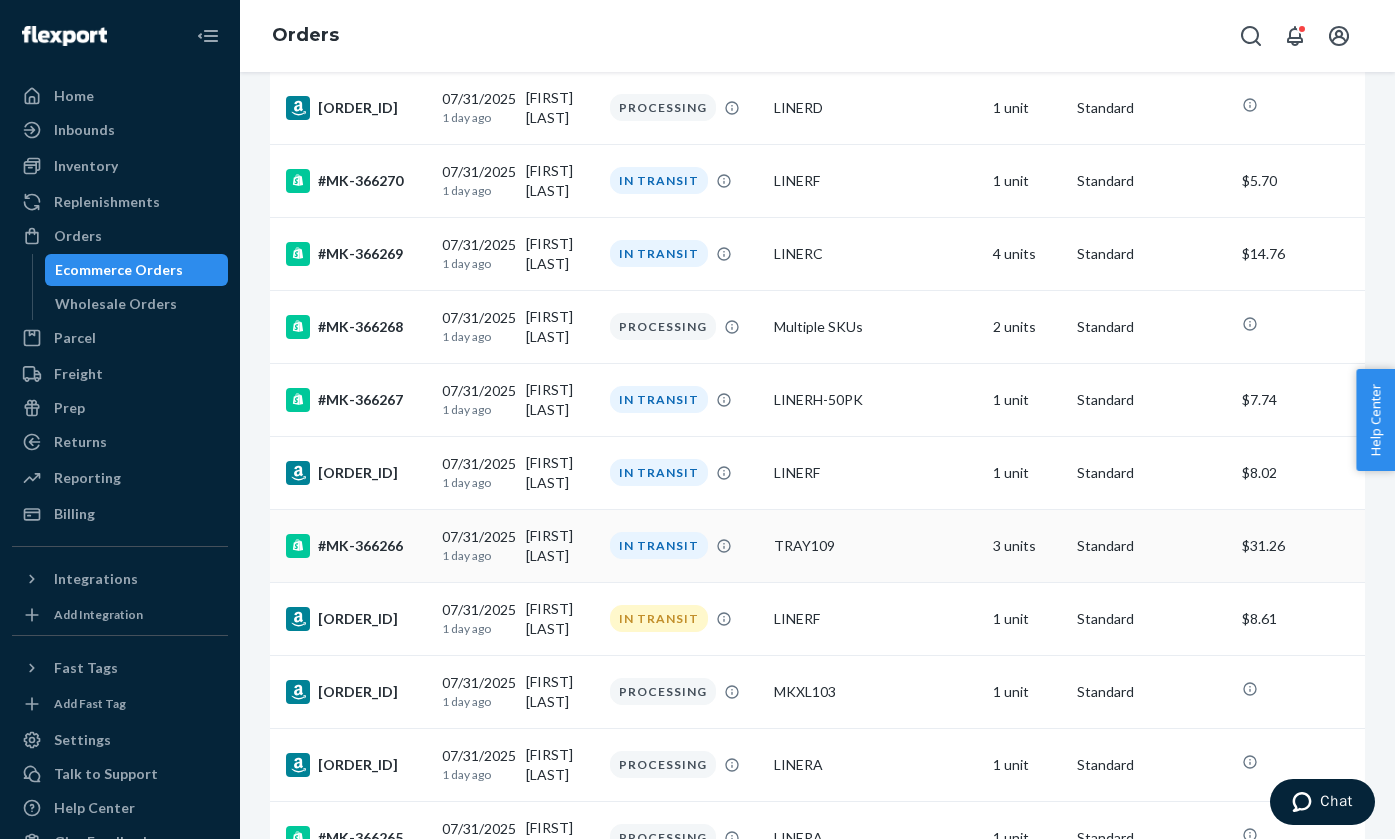 click on "TRAY109" at bounding box center (875, 546) 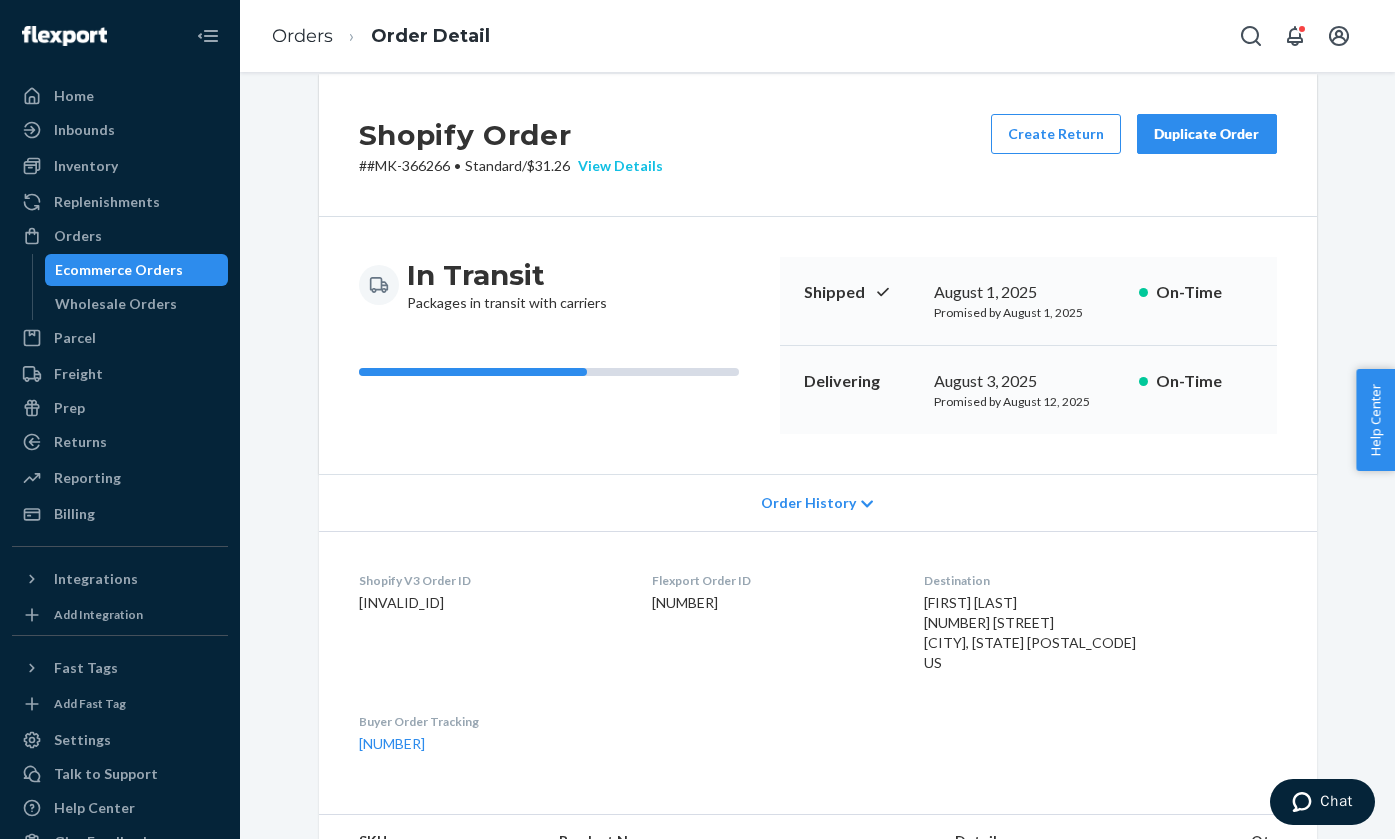 scroll, scrollTop: 26, scrollLeft: 0, axis: vertical 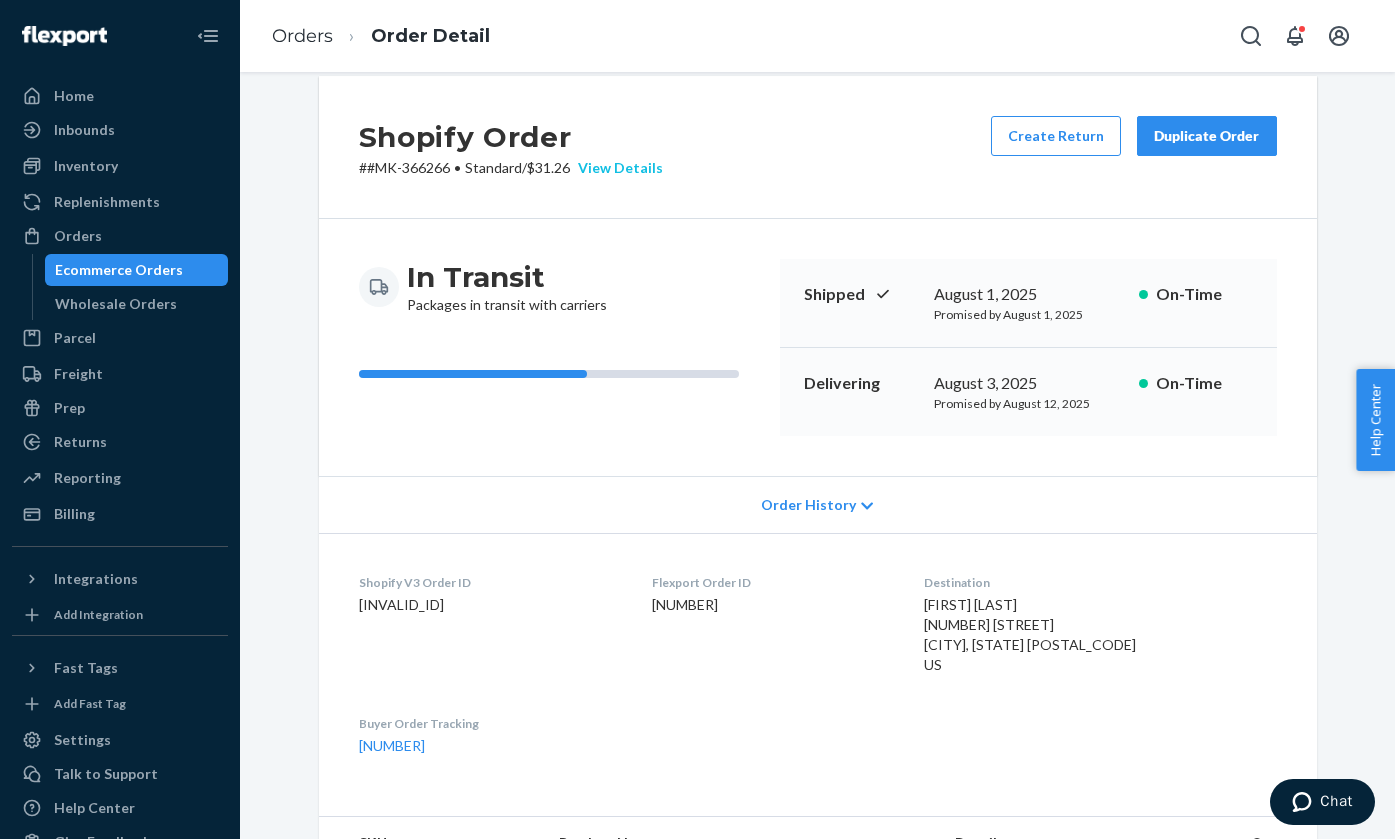 click on "View Details" at bounding box center (616, 168) 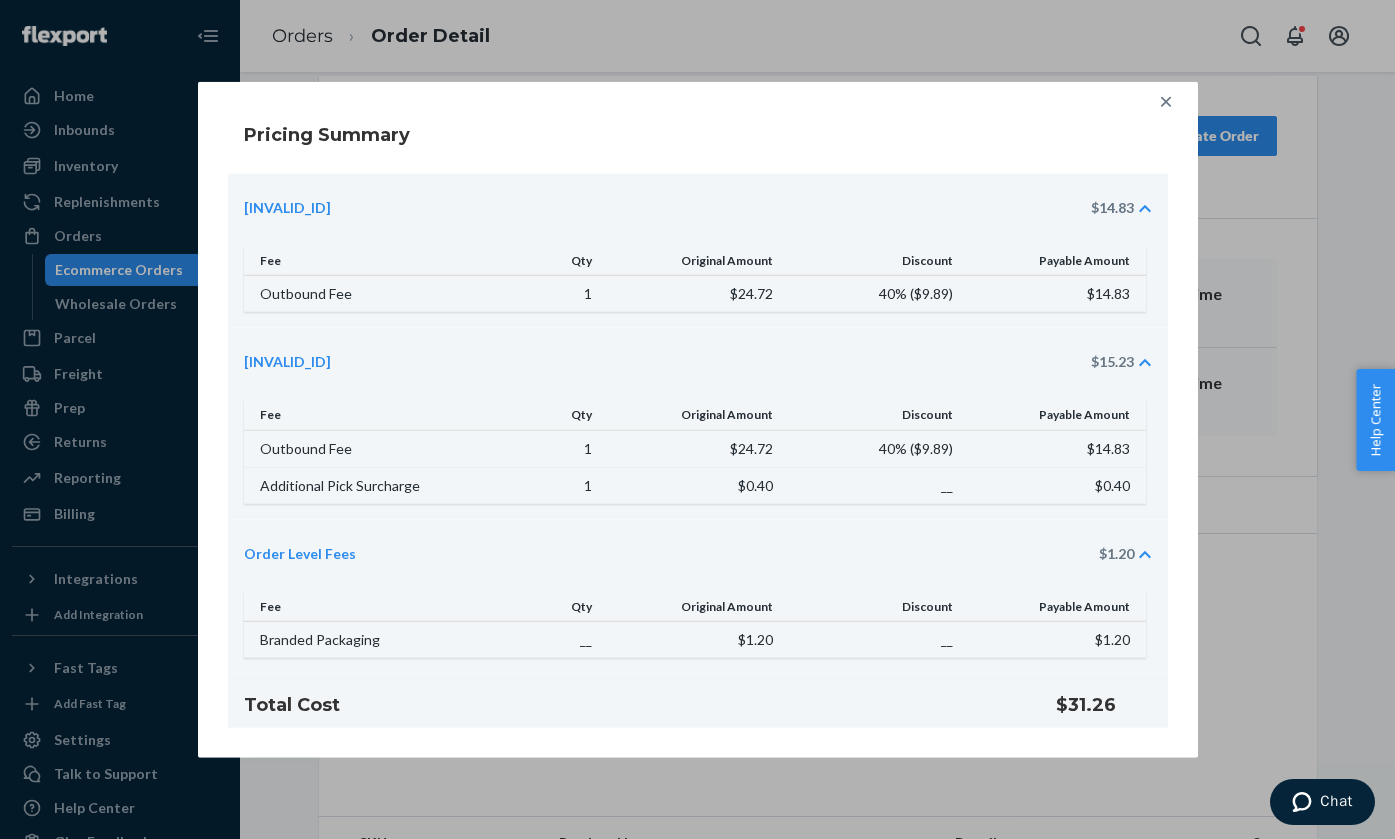click 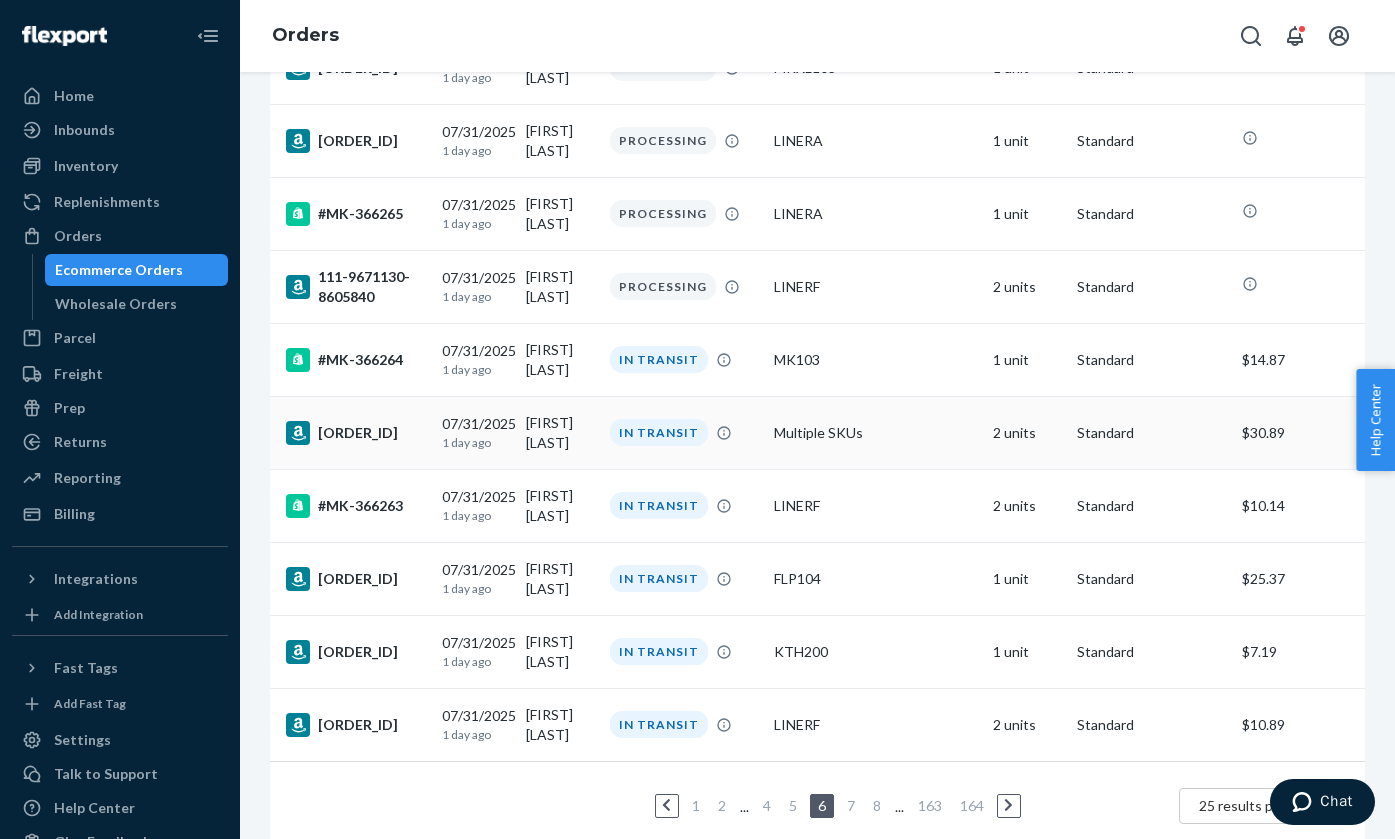 scroll, scrollTop: 1408, scrollLeft: 0, axis: vertical 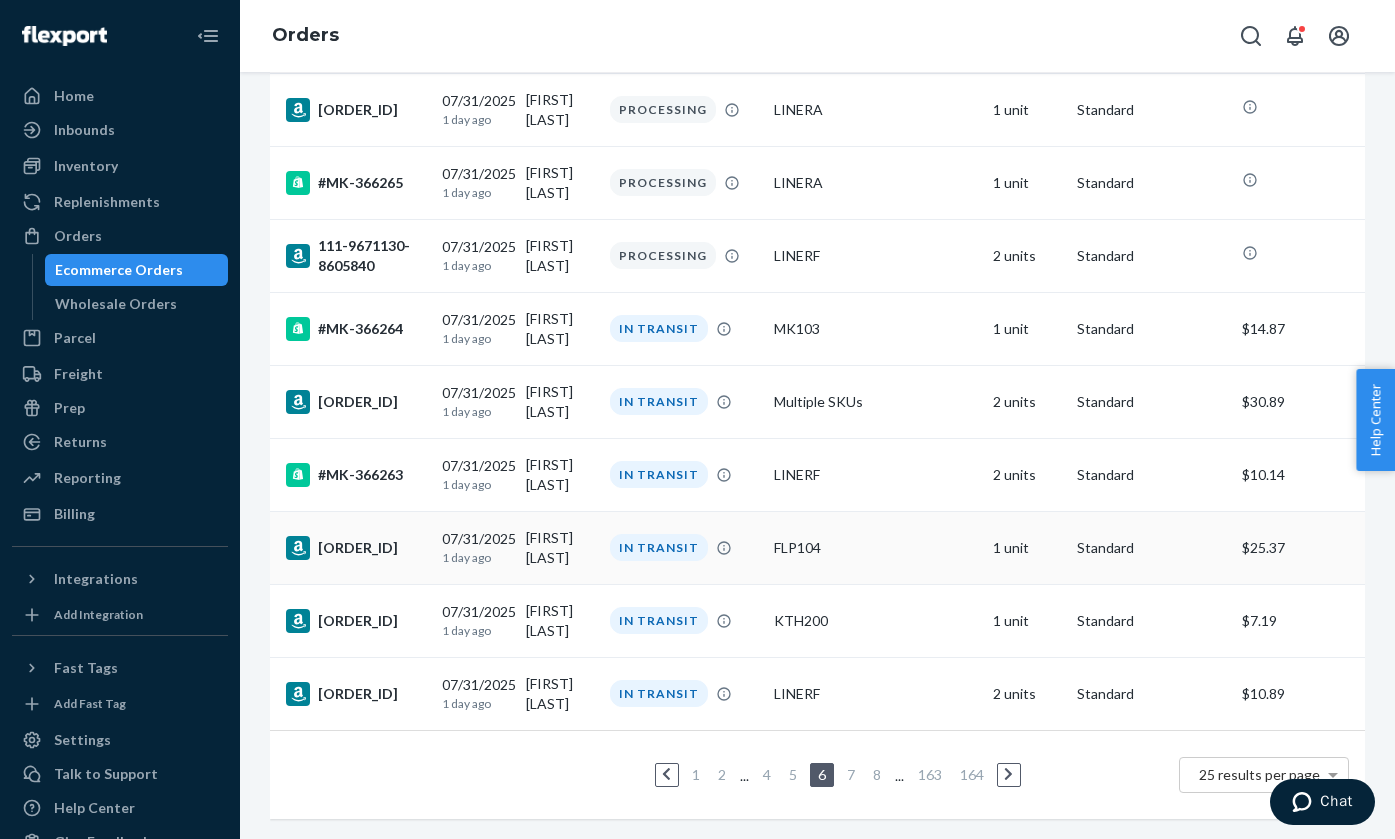 click on "[FIRST] [LAST]" at bounding box center (560, 547) 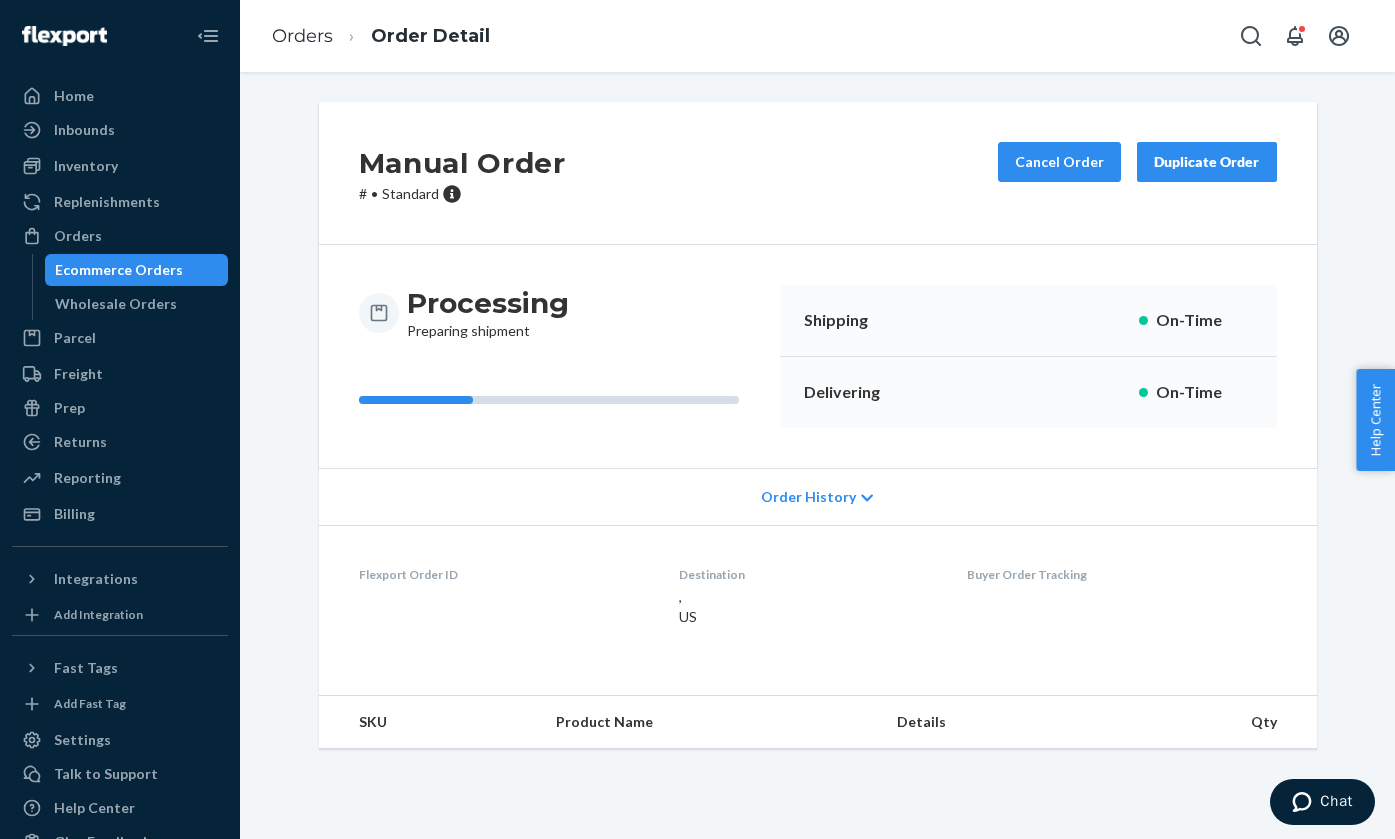 scroll, scrollTop: 0, scrollLeft: 0, axis: both 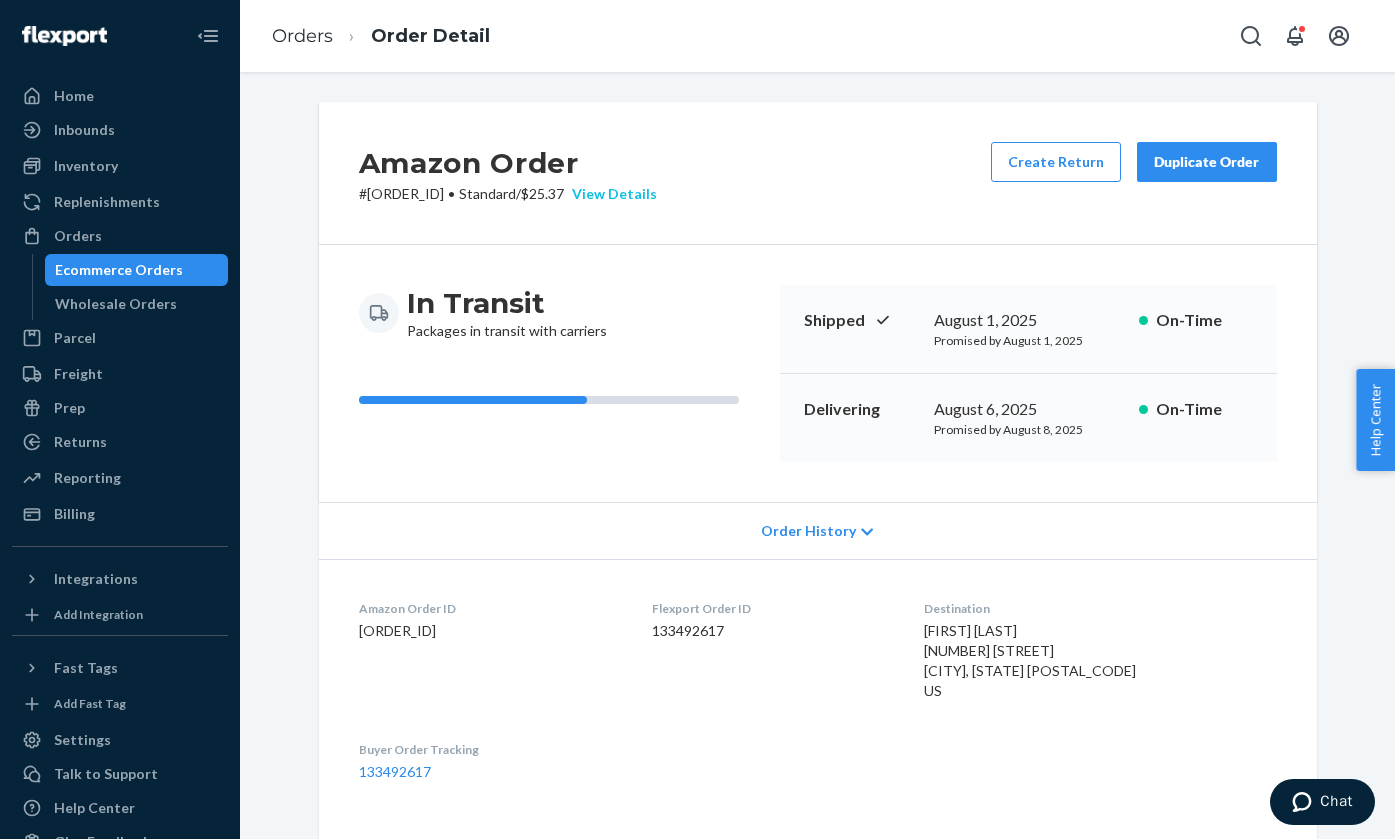click on "View Details" at bounding box center [610, 194] 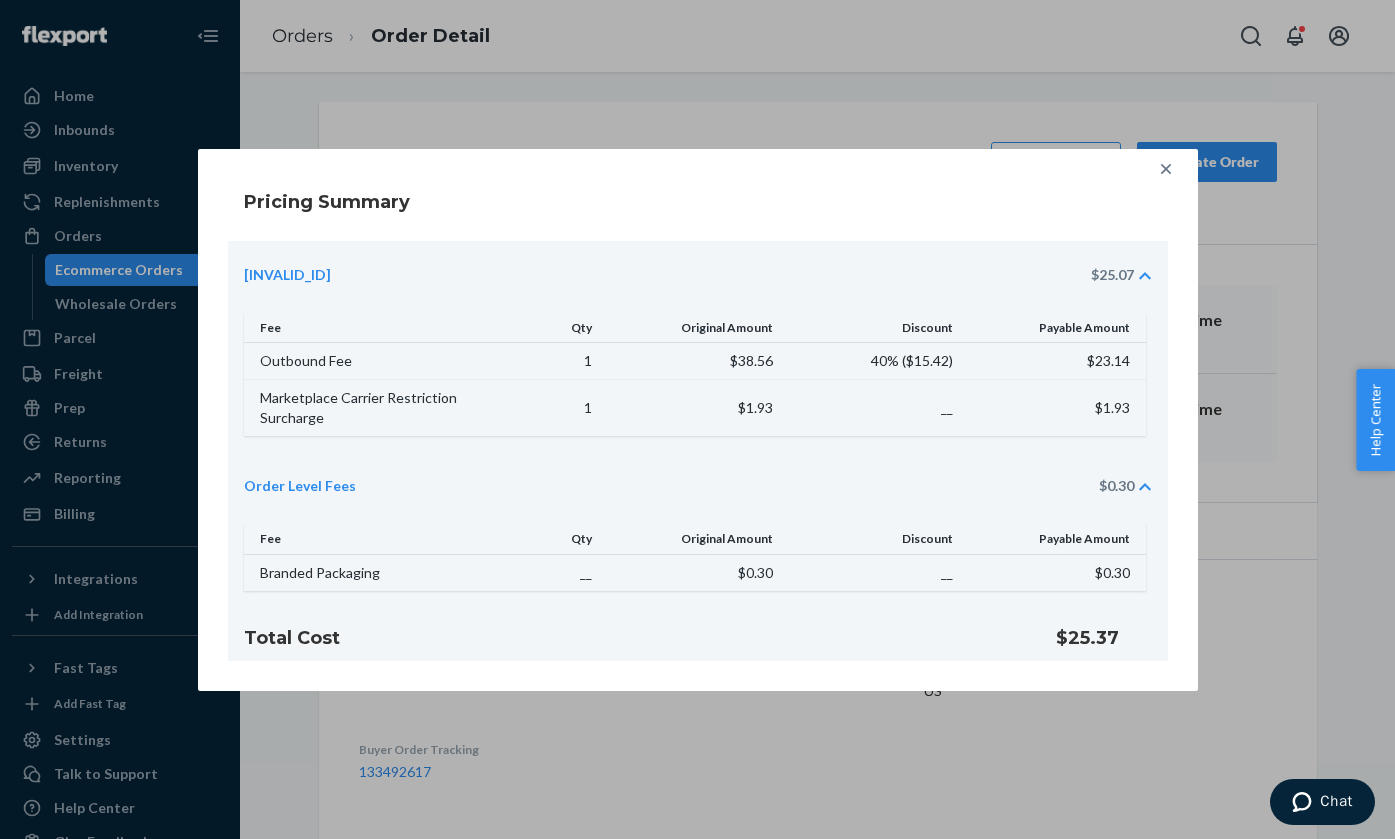 click 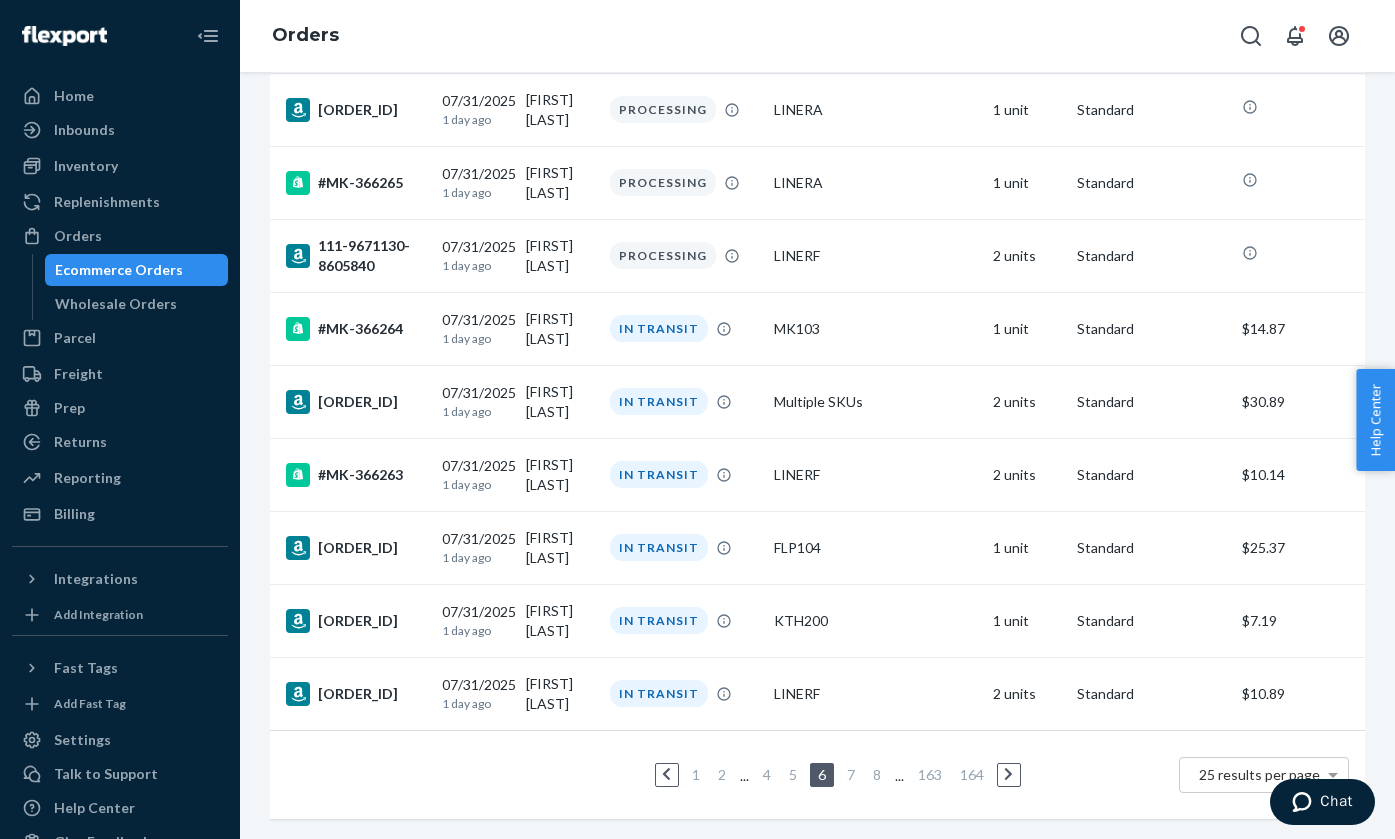 scroll, scrollTop: 1469, scrollLeft: 0, axis: vertical 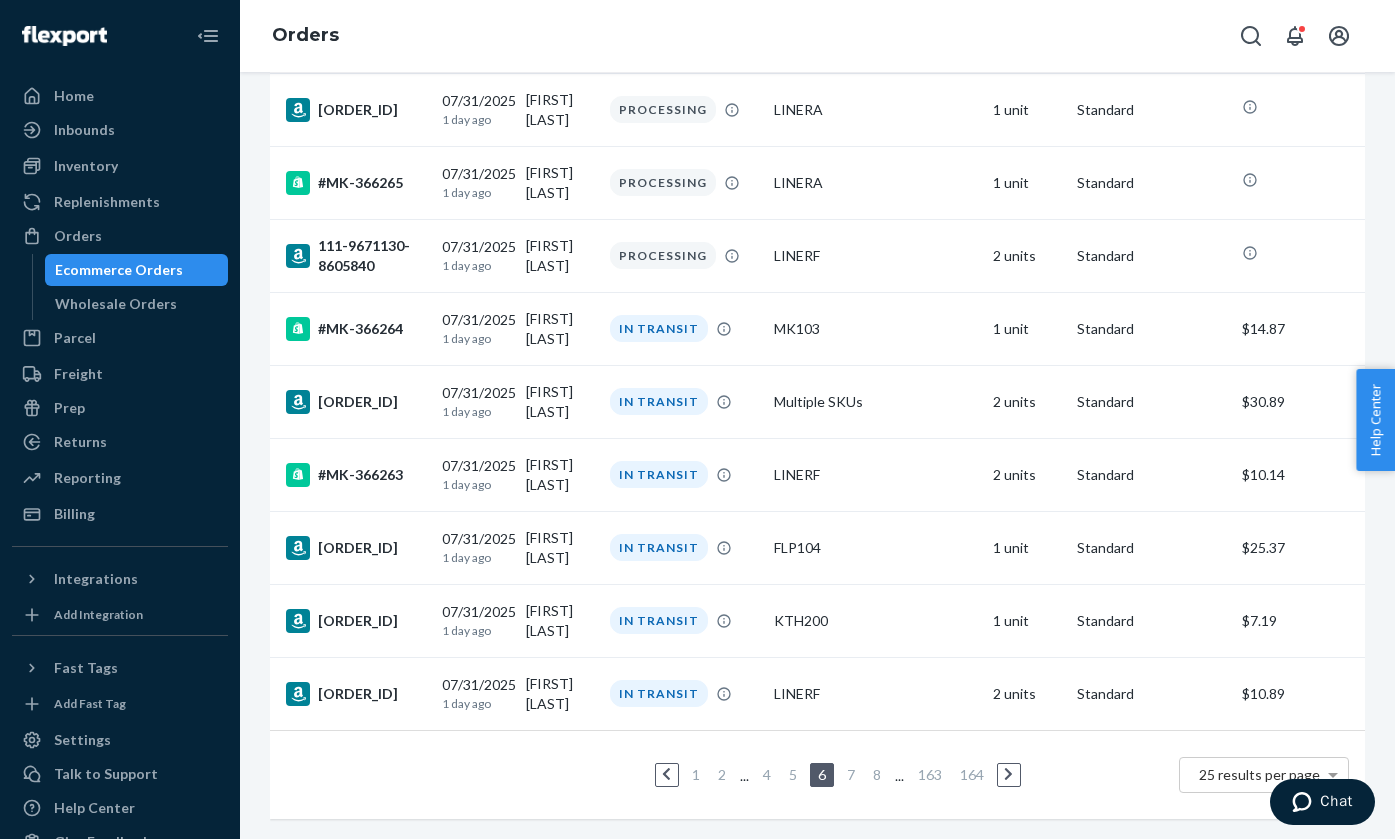 click on "7" at bounding box center [851, 774] 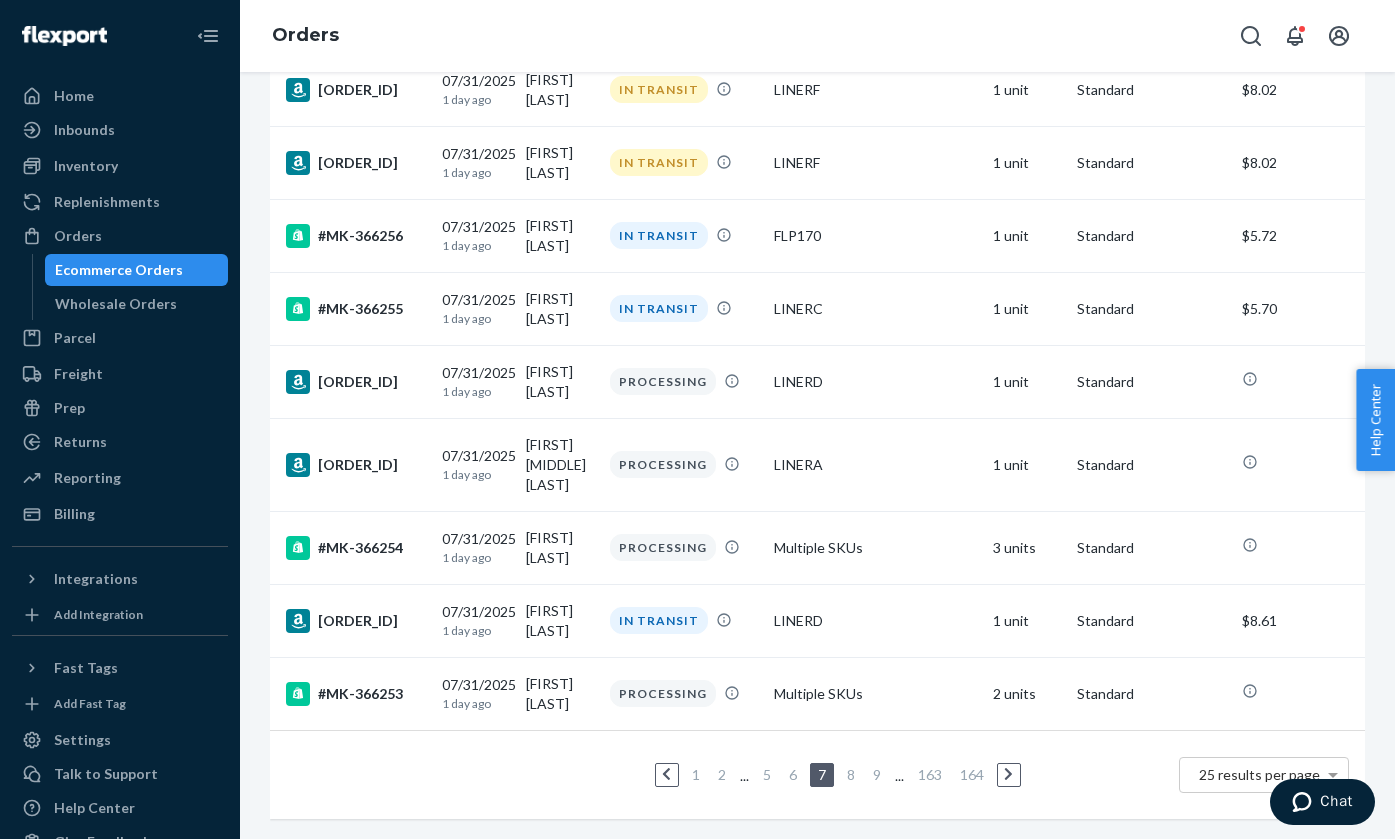 scroll, scrollTop: 1426, scrollLeft: 0, axis: vertical 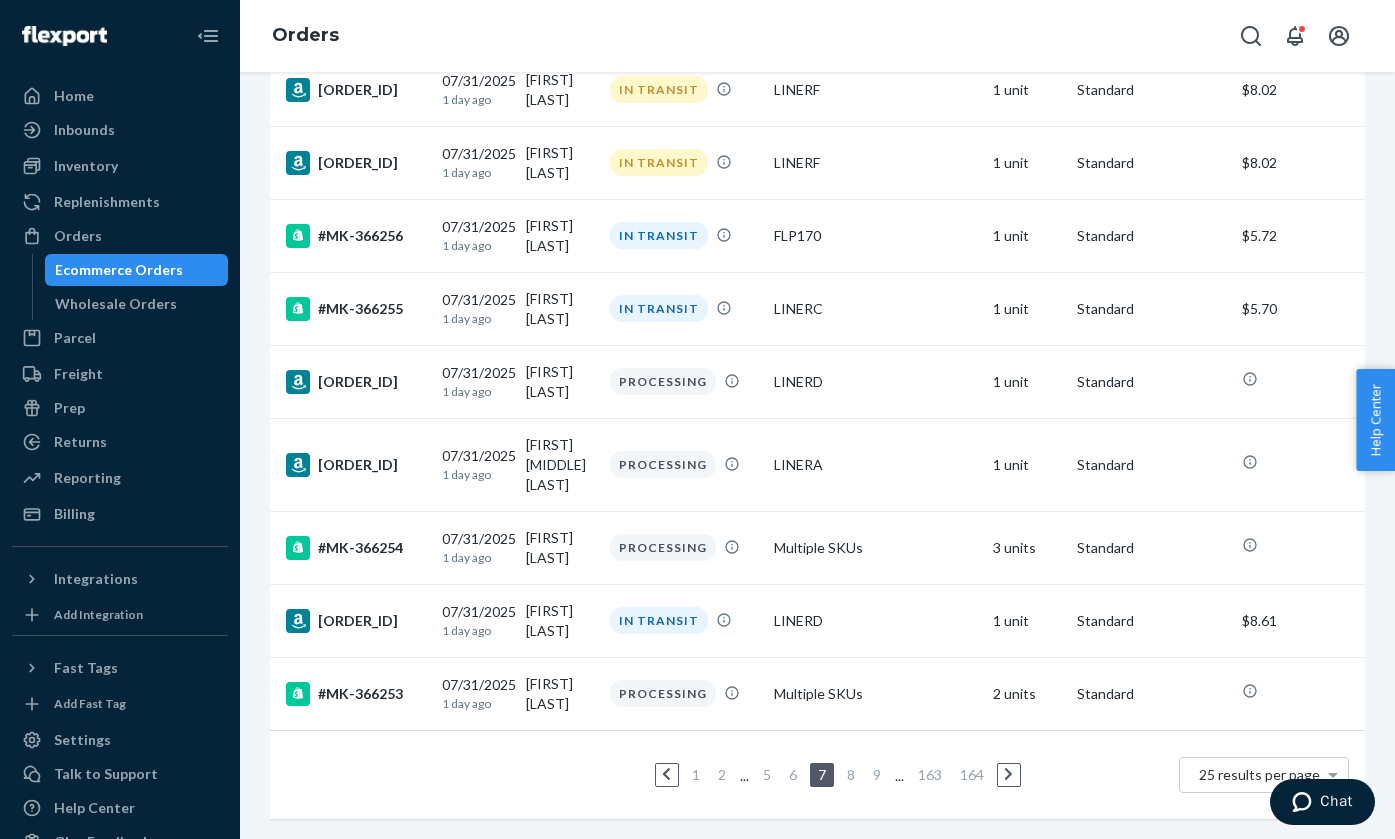 click on "8" at bounding box center [851, 774] 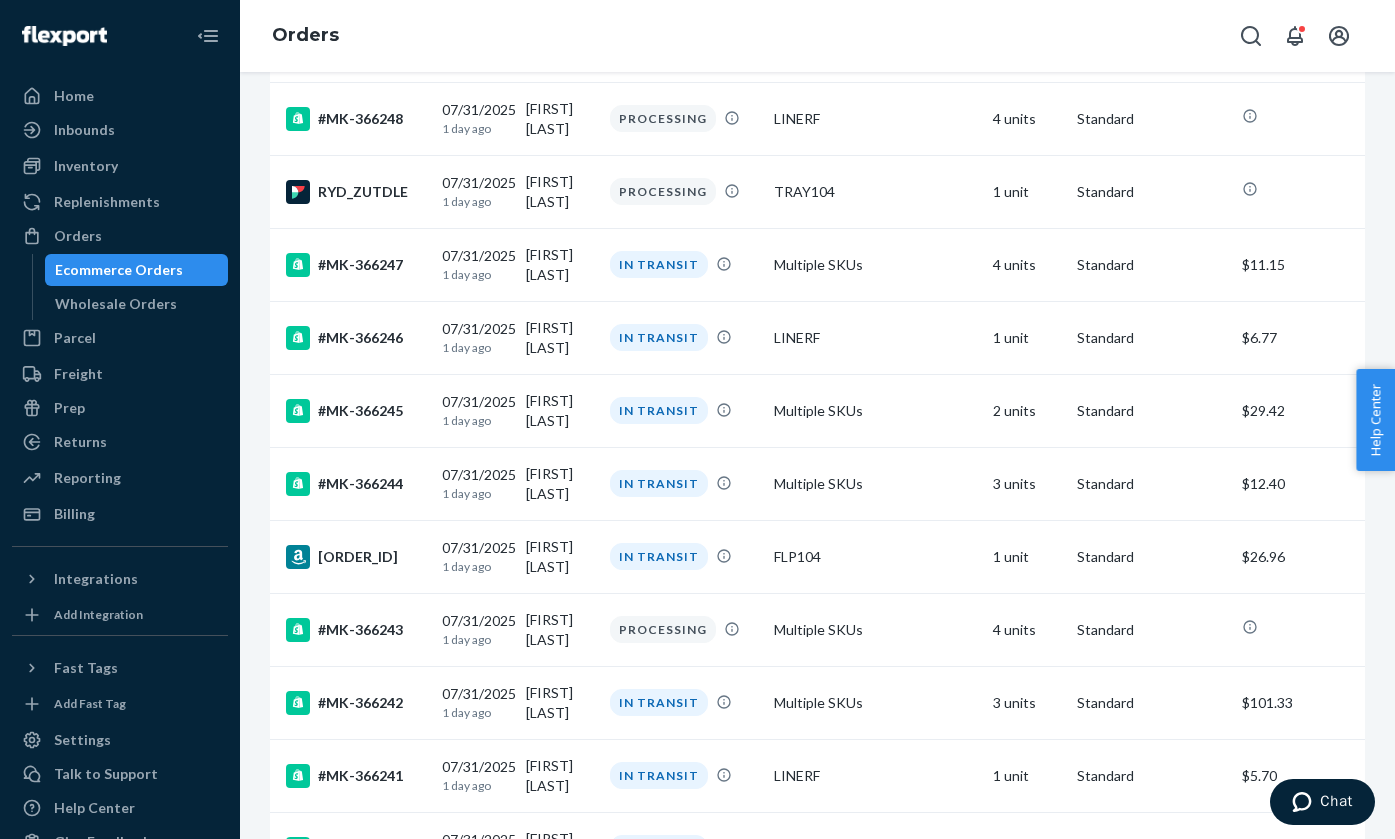 scroll, scrollTop: 778, scrollLeft: 0, axis: vertical 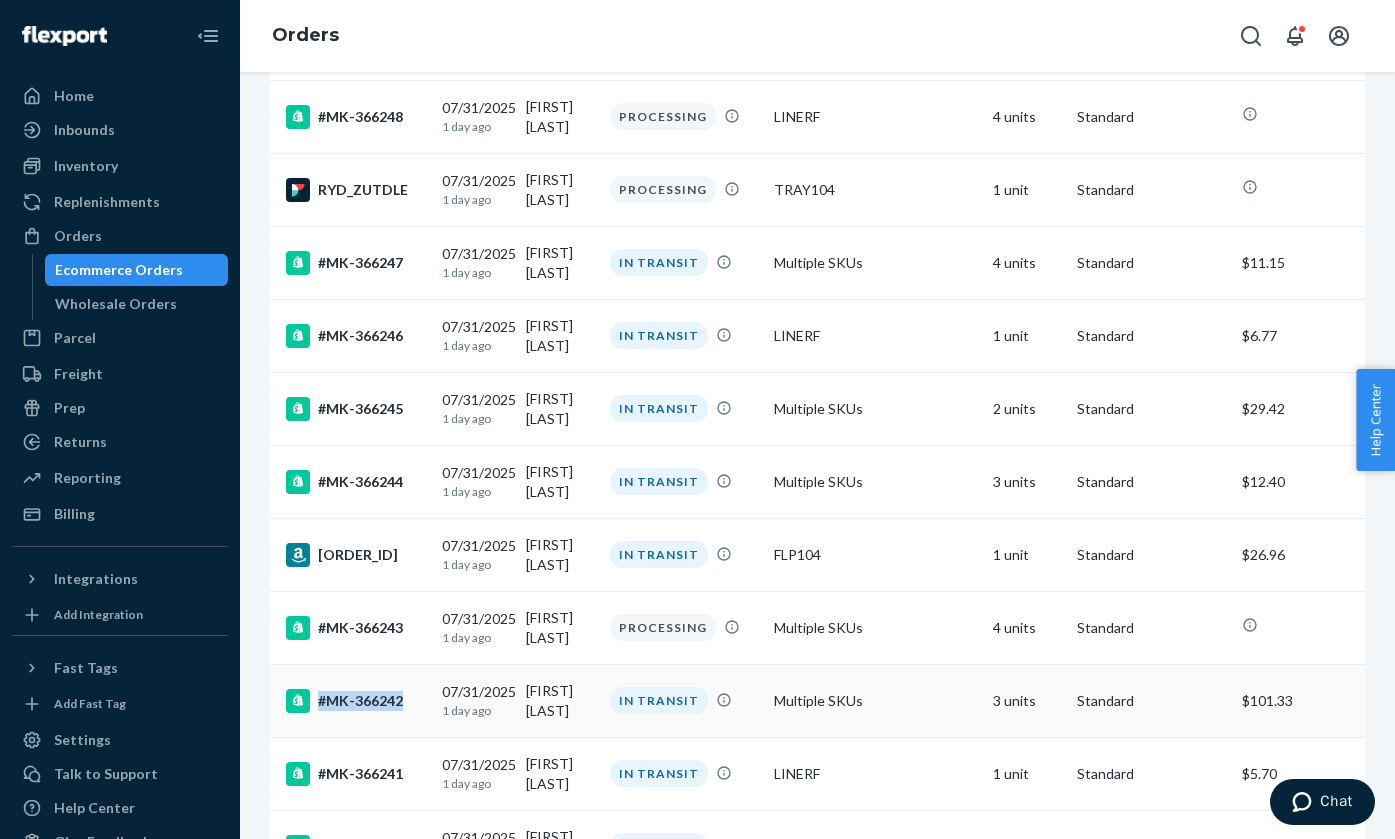 drag, startPoint x: 409, startPoint y: 696, endPoint x: 321, endPoint y: 701, distance: 88.14193 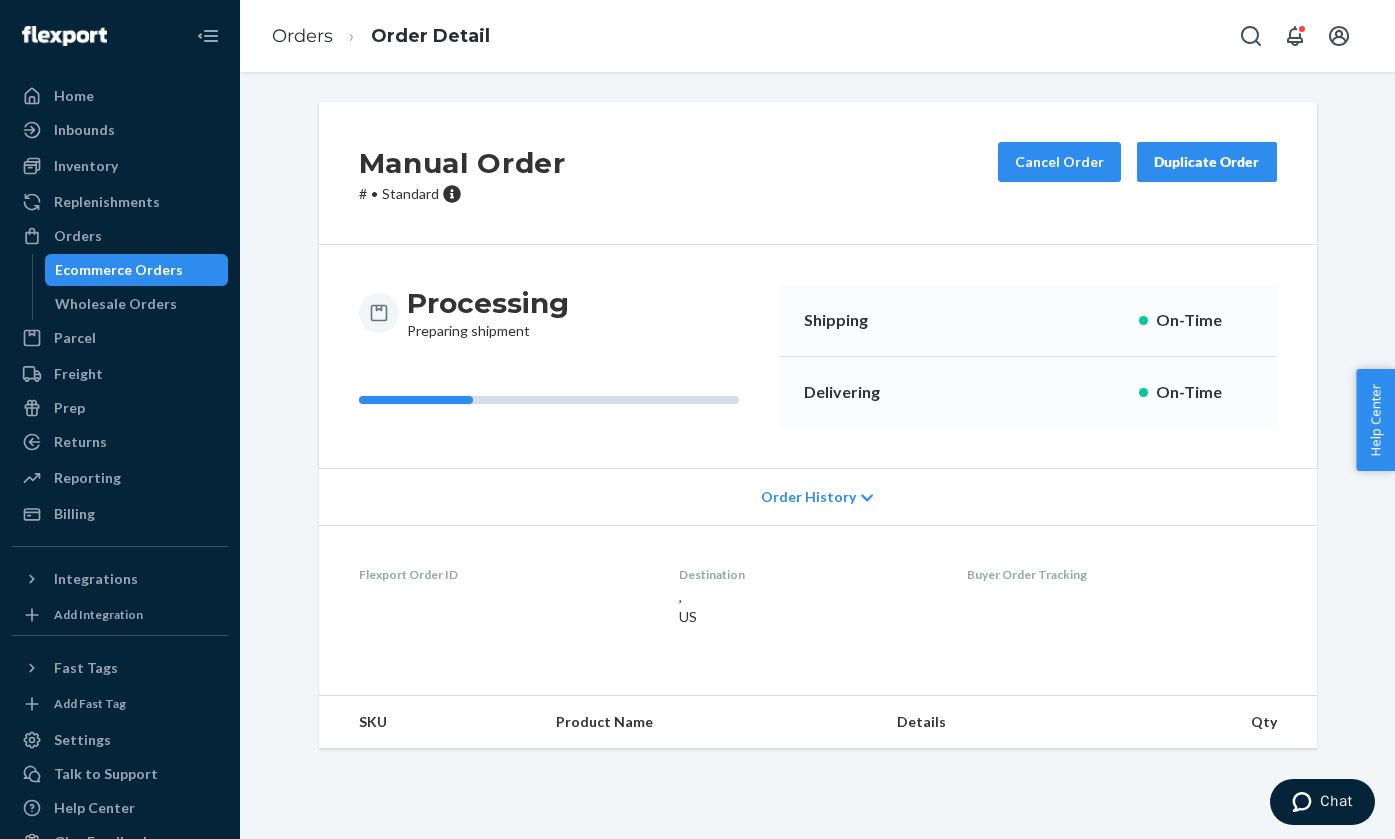 scroll, scrollTop: 0, scrollLeft: 0, axis: both 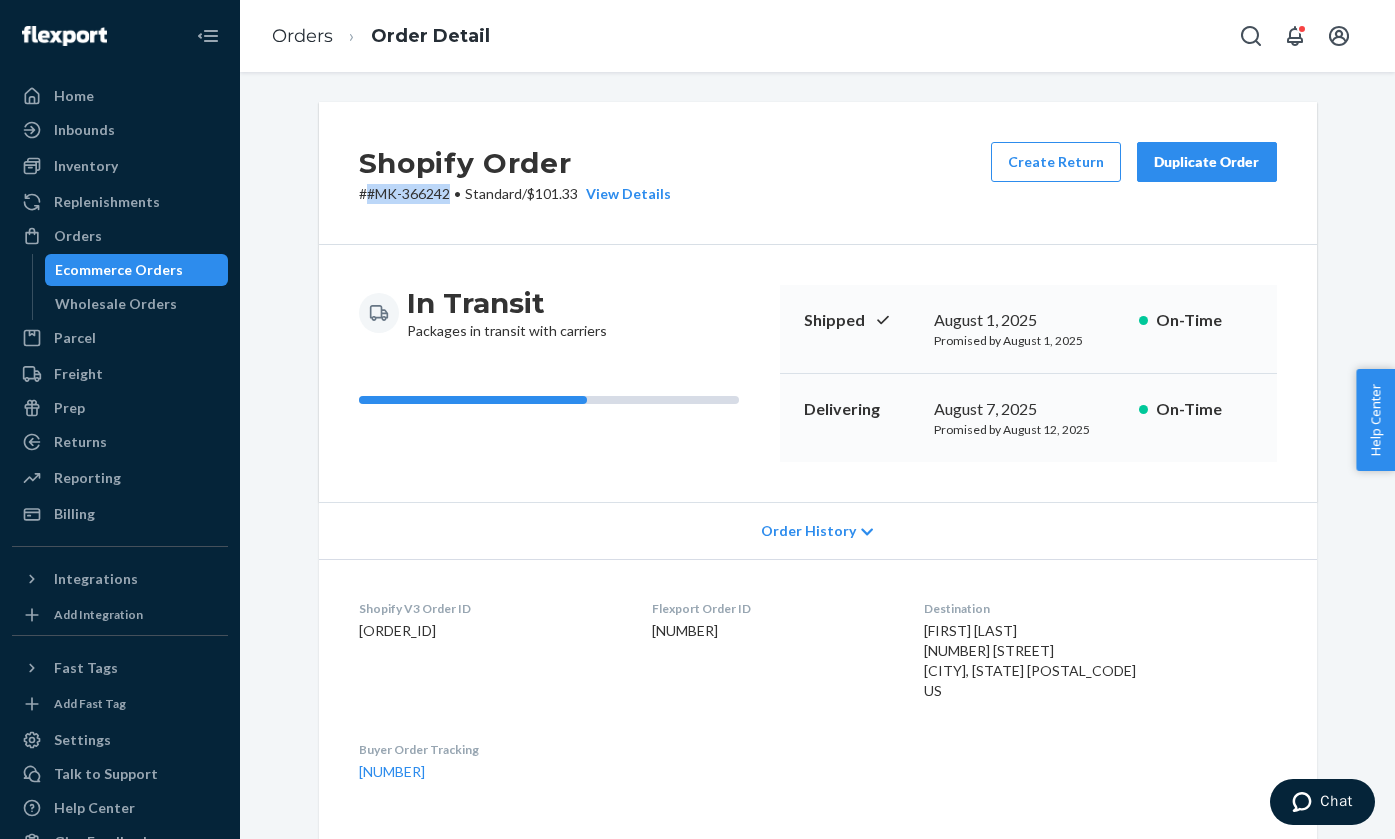 drag, startPoint x: 370, startPoint y: 191, endPoint x: 451, endPoint y: 191, distance: 81 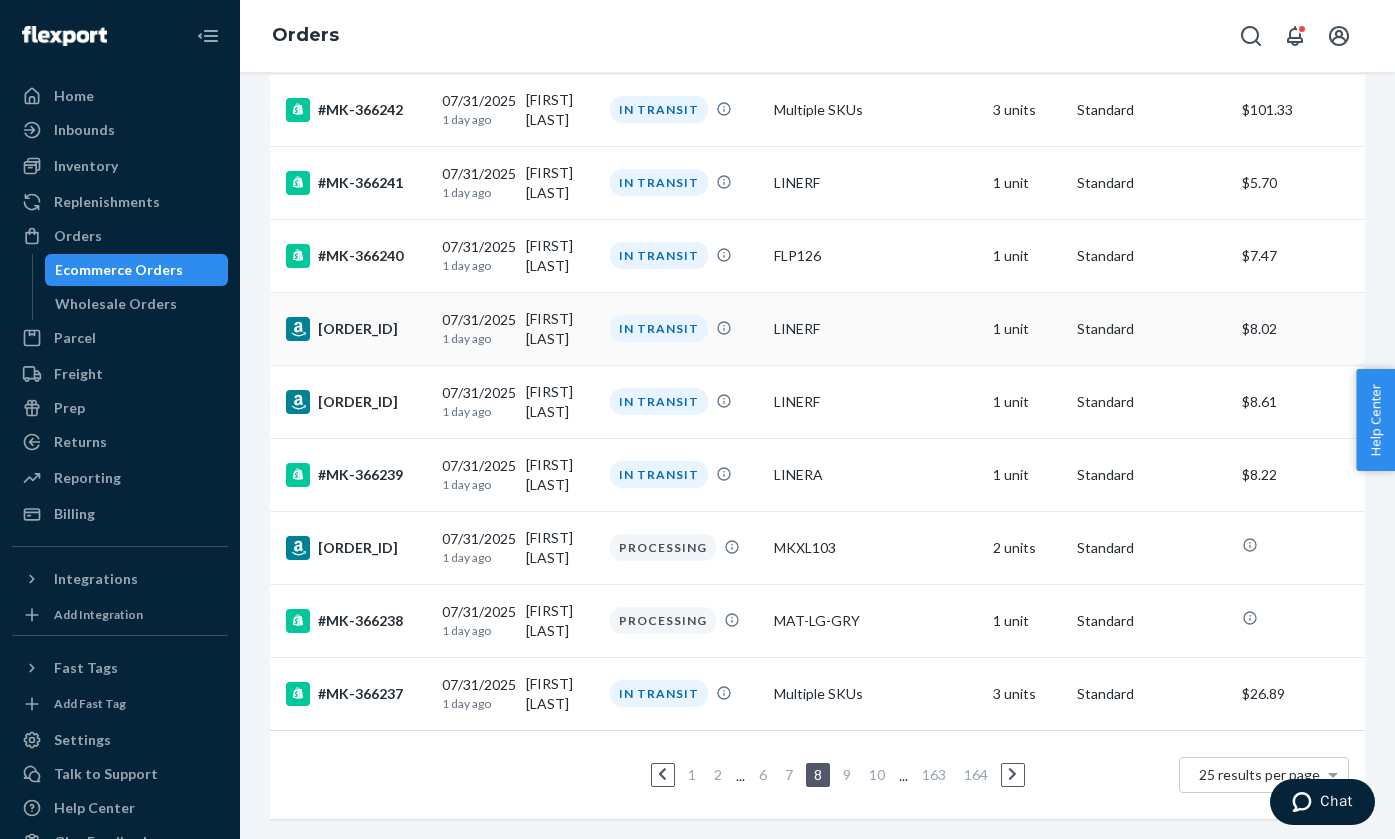 scroll, scrollTop: 1369, scrollLeft: 0, axis: vertical 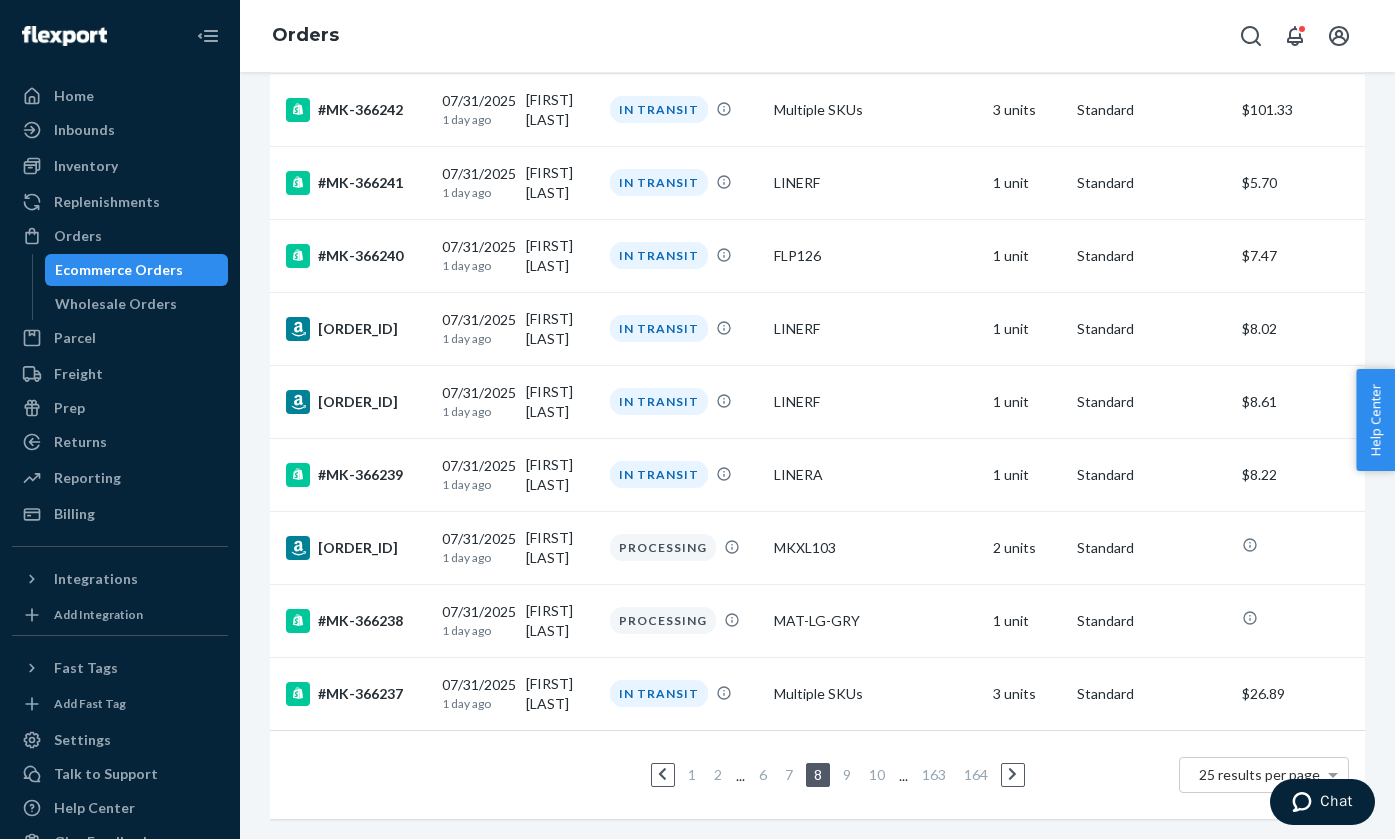 click on "9" at bounding box center [847, 774] 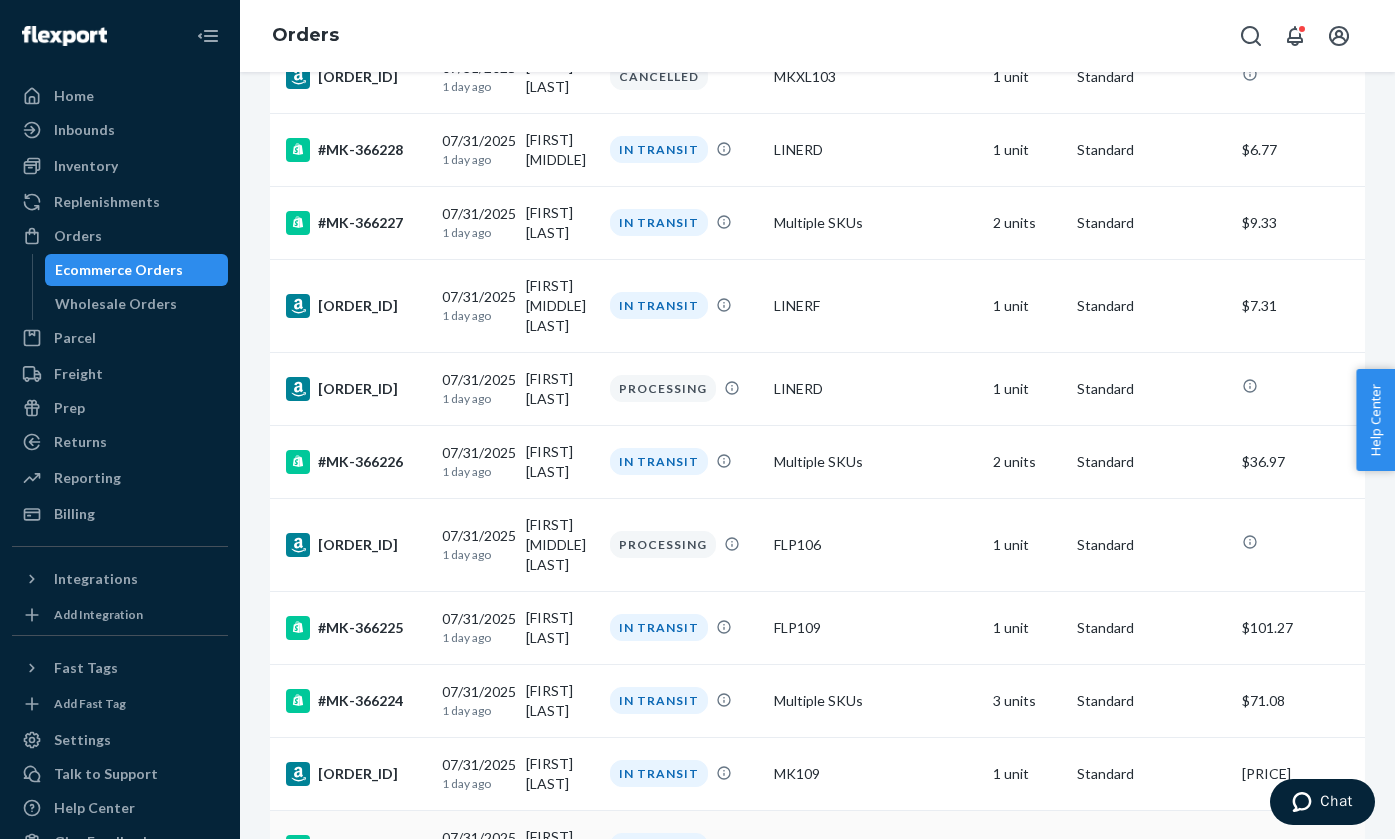 scroll, scrollTop: 1322, scrollLeft: 0, axis: vertical 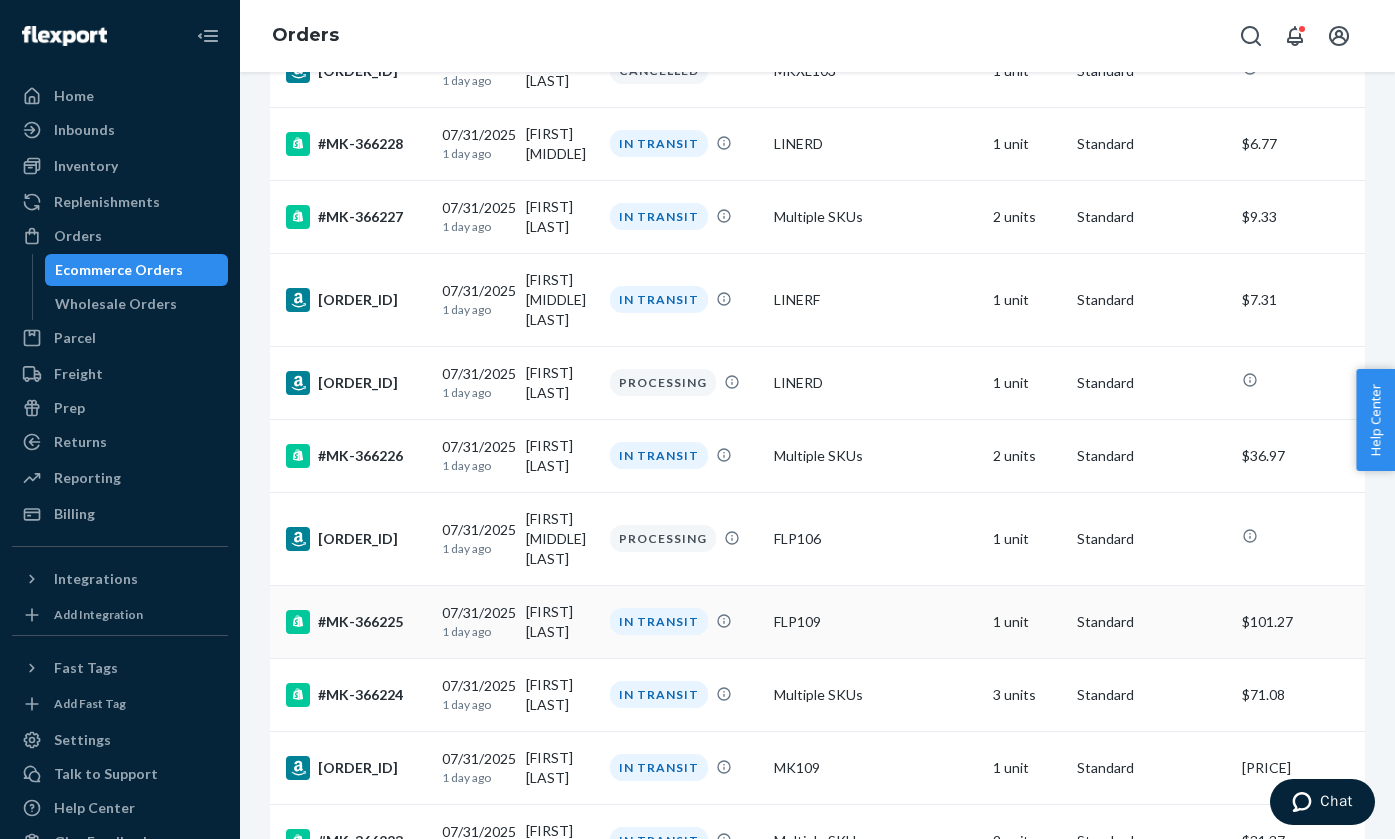 click on "[DATE] [TIME]" at bounding box center (476, 621) 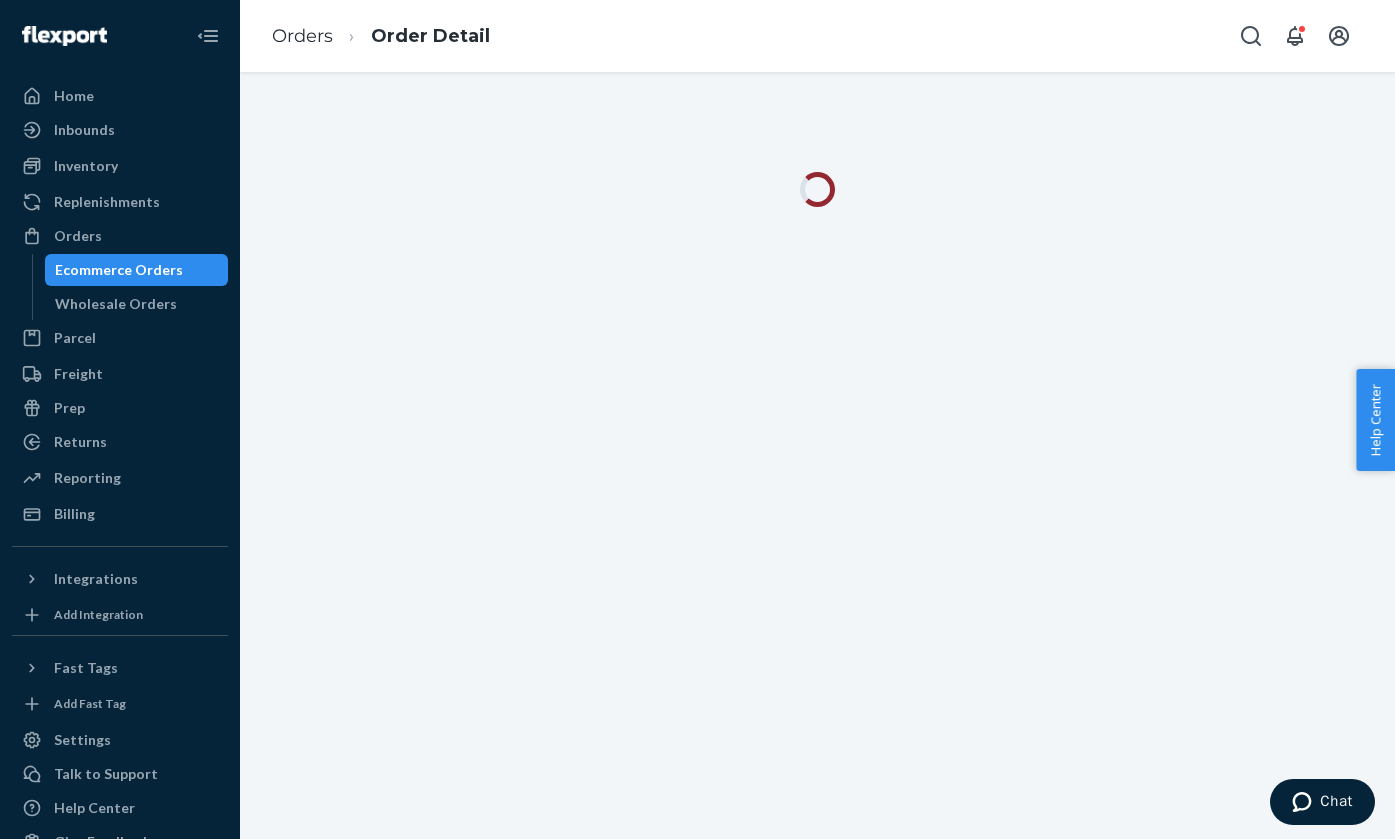 scroll, scrollTop: 0, scrollLeft: 0, axis: both 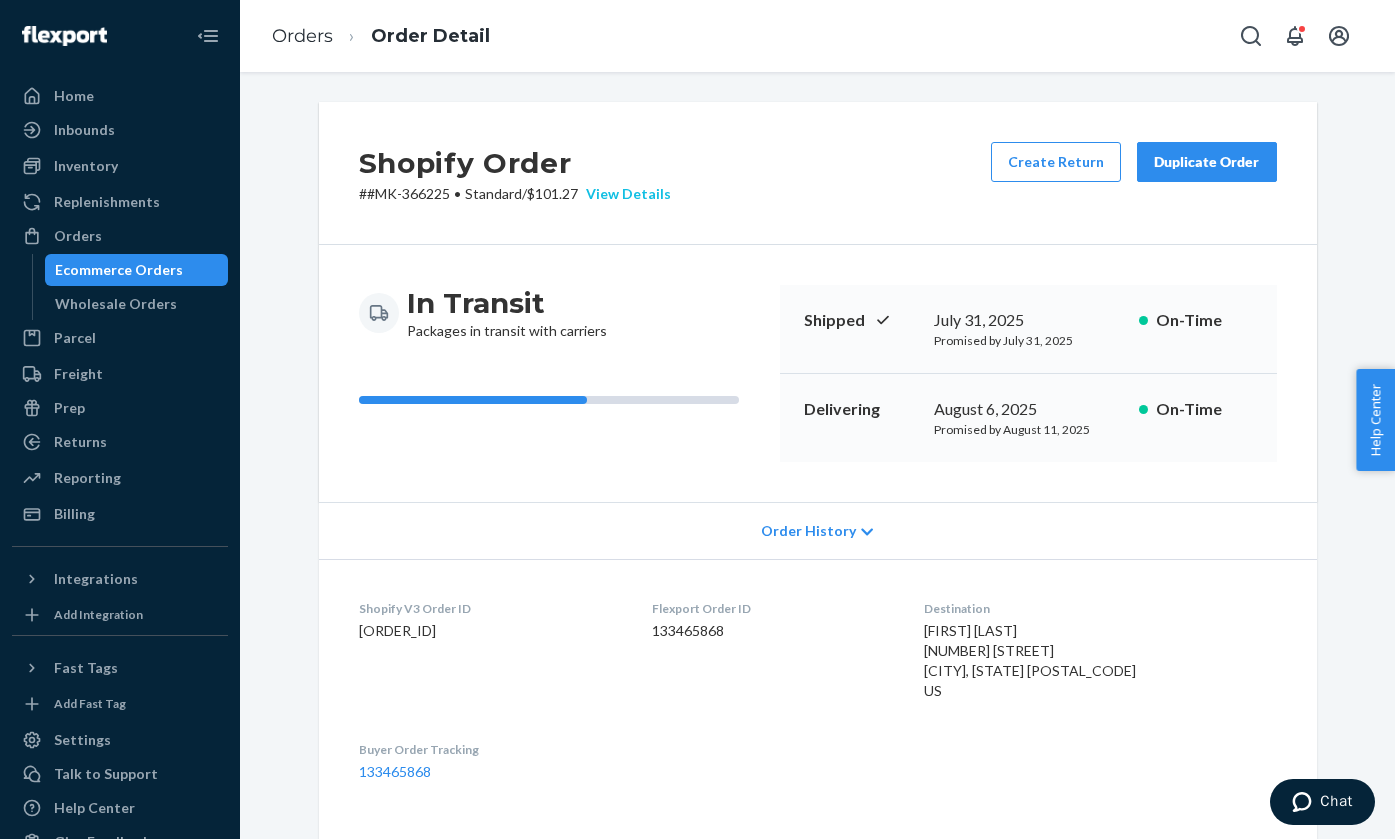 click on "View Details" at bounding box center [624, 194] 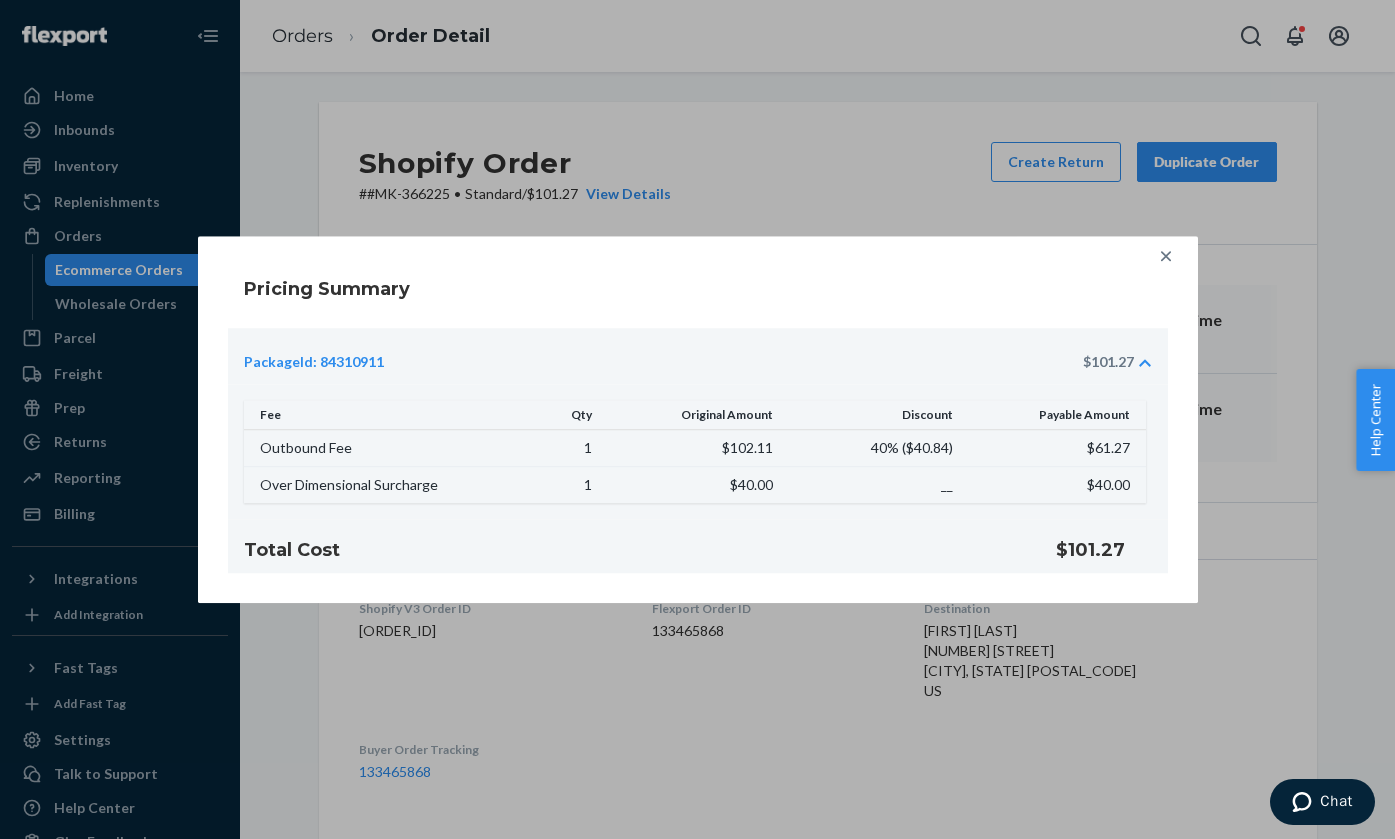 click 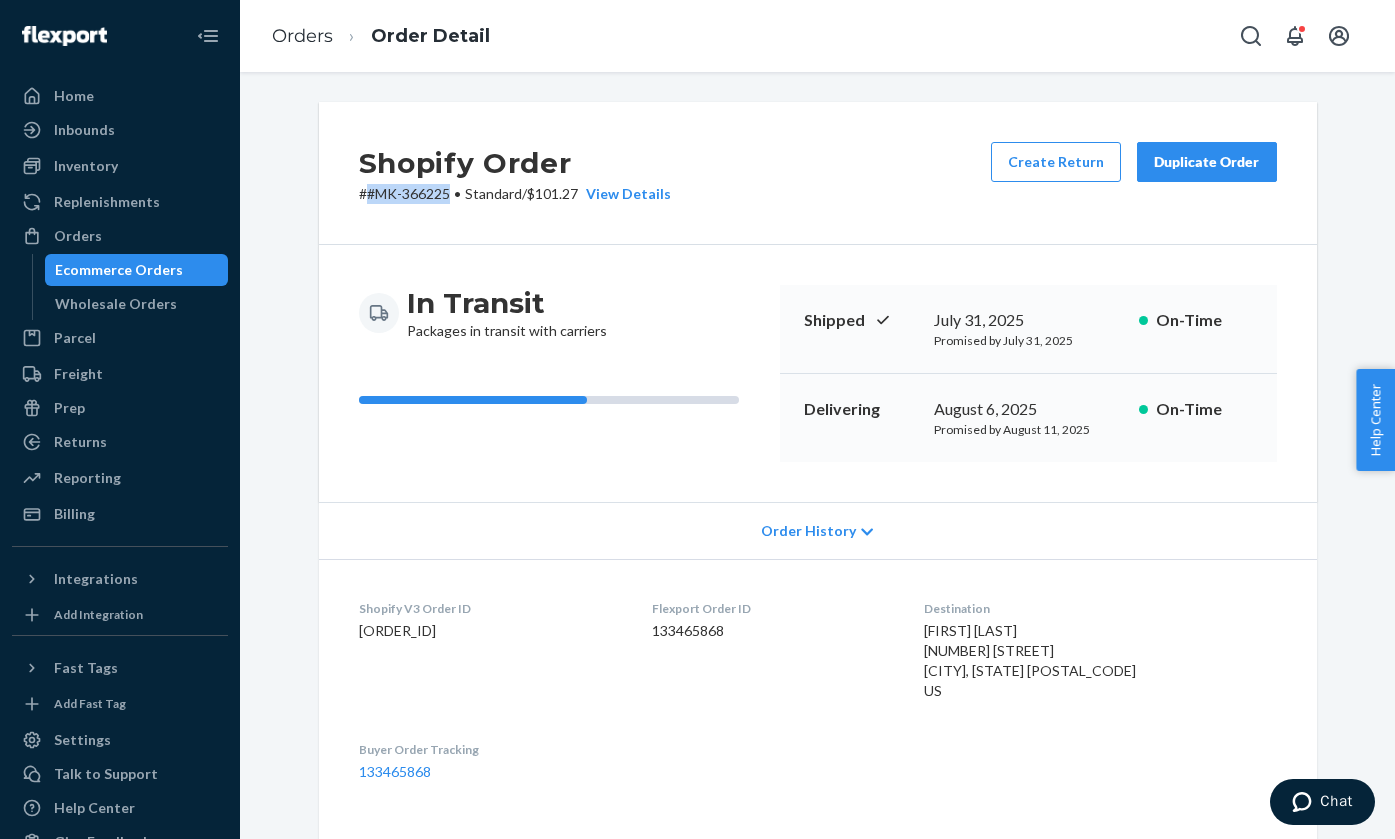 drag, startPoint x: 367, startPoint y: 194, endPoint x: 451, endPoint y: 191, distance: 84.05355 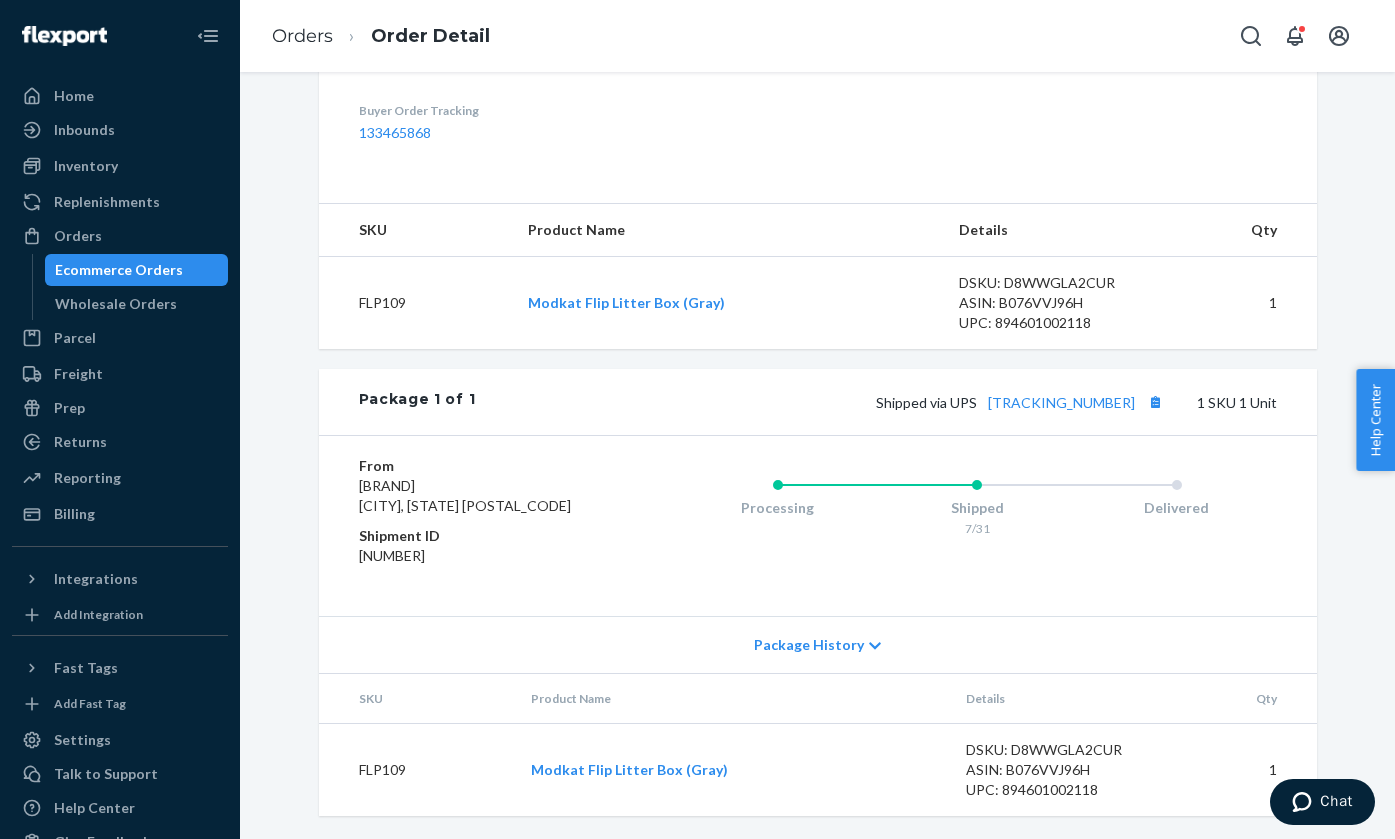 scroll, scrollTop: 638, scrollLeft: 0, axis: vertical 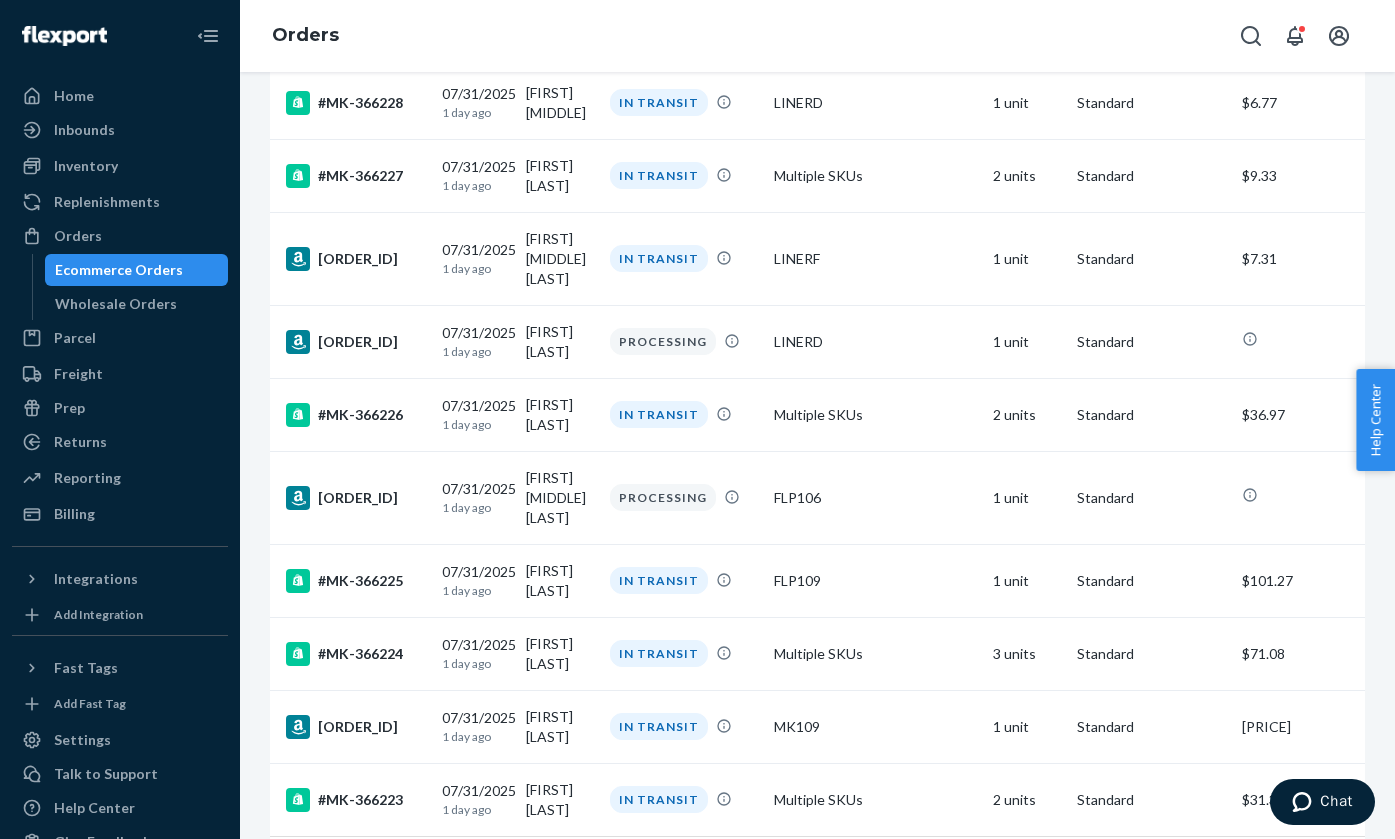click on "10" at bounding box center (847, 880) 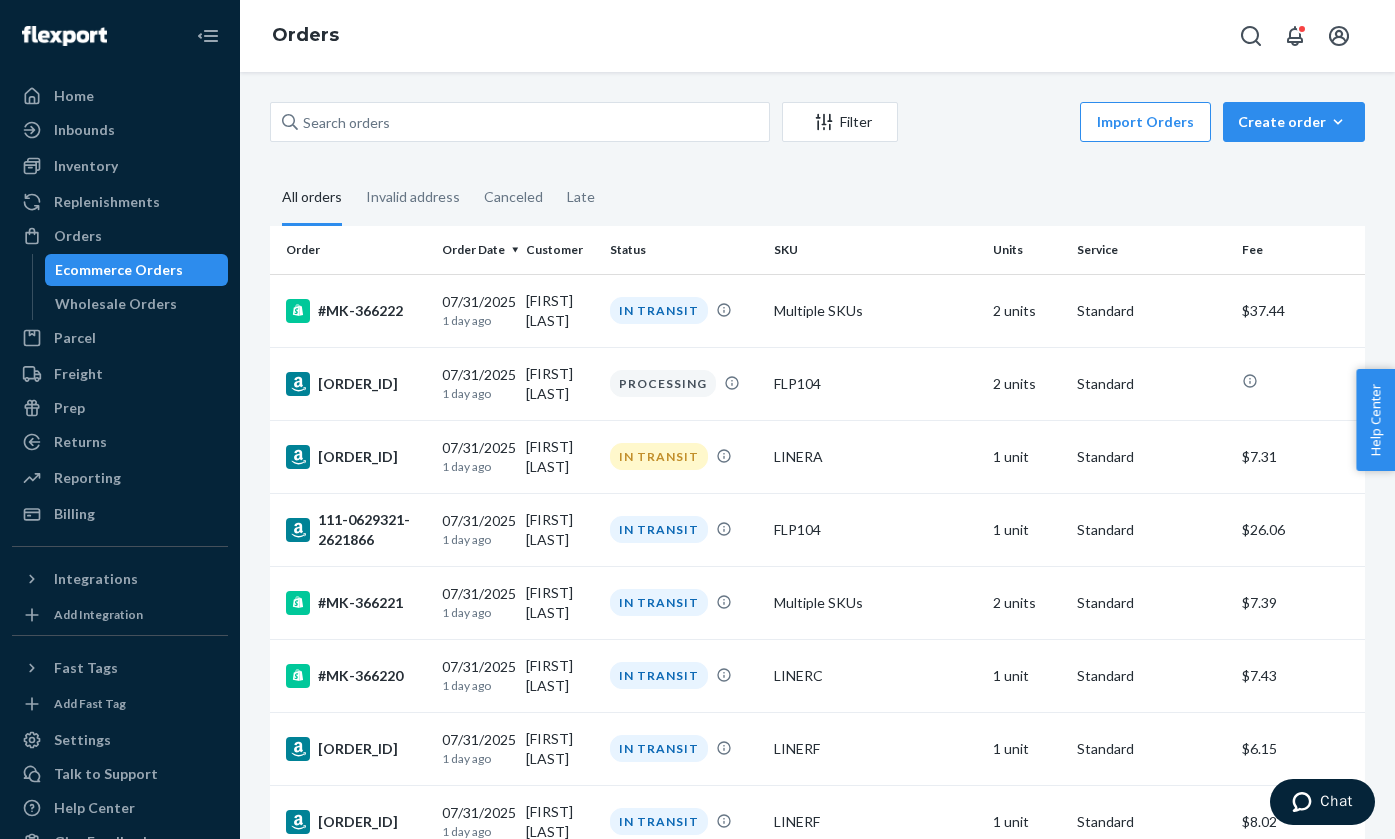 scroll, scrollTop: 0, scrollLeft: 0, axis: both 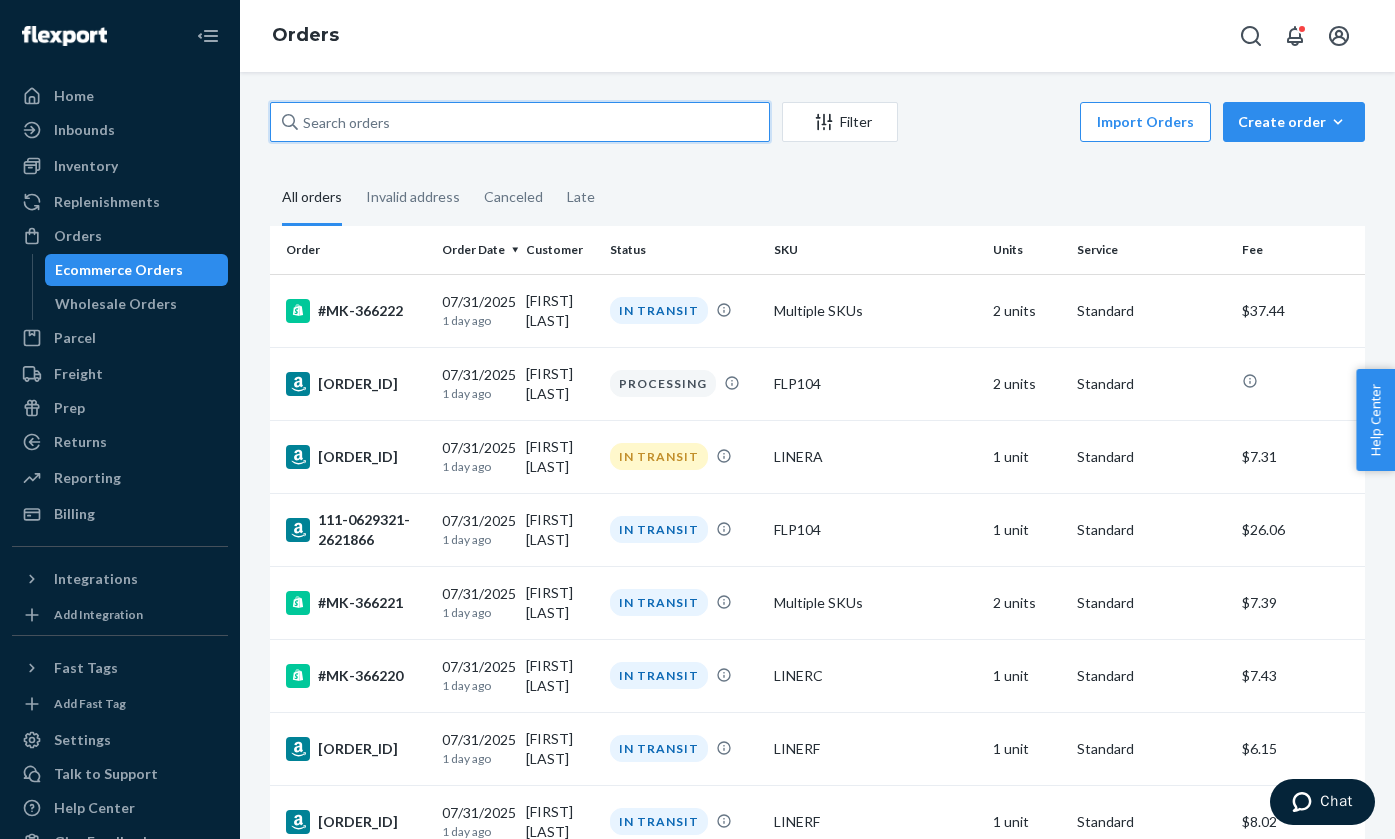 click at bounding box center (520, 122) 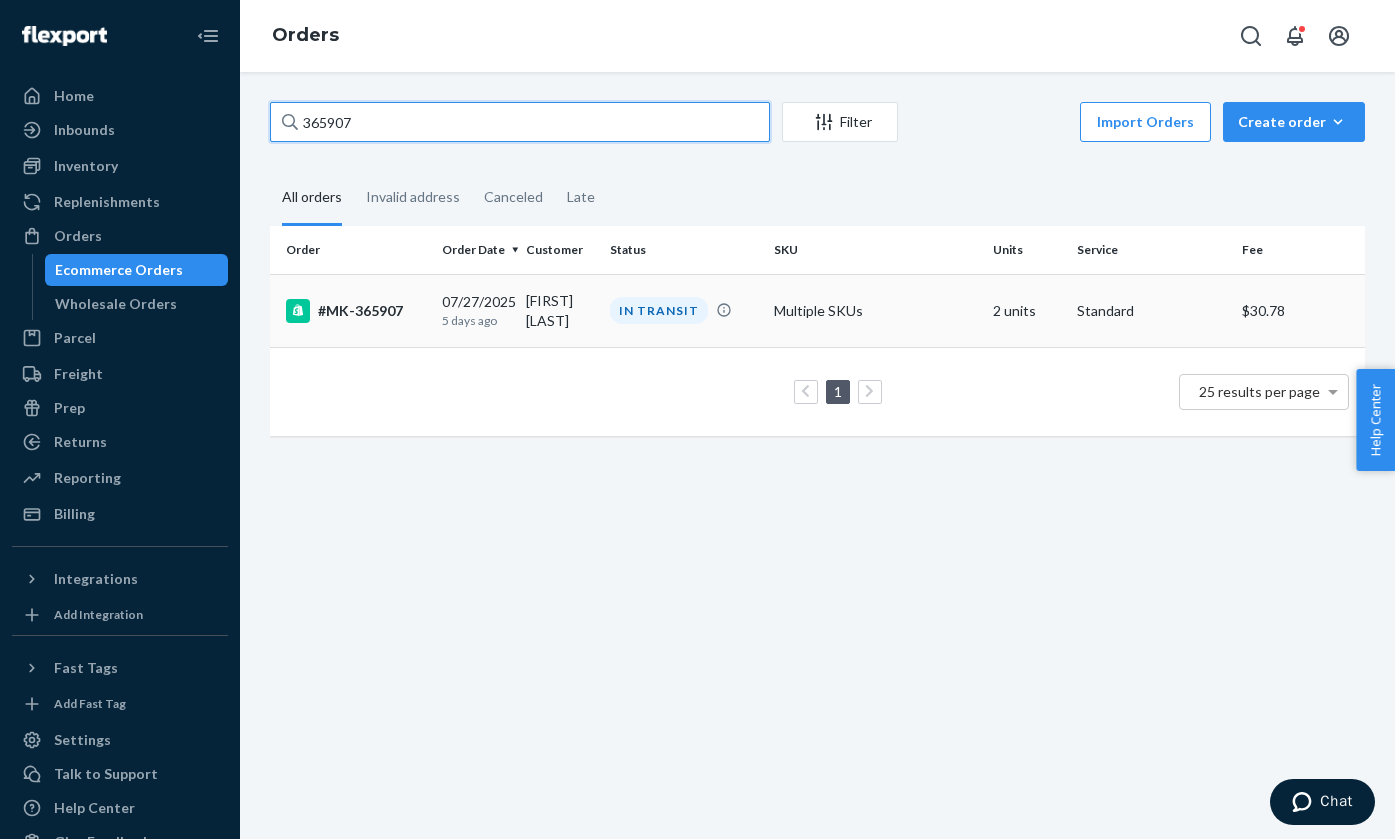 type on "365907" 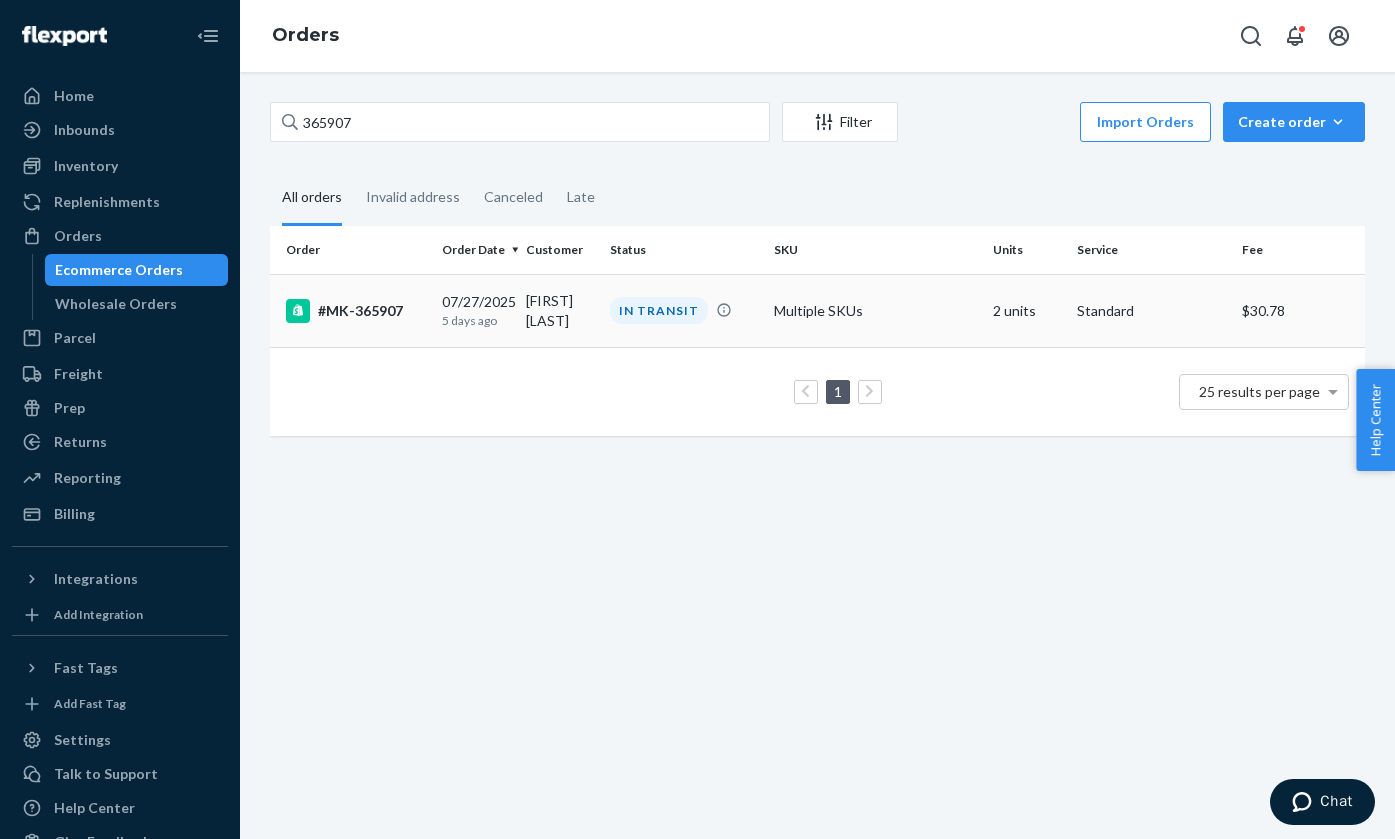 click on "#MK-365907" at bounding box center [356, 311] 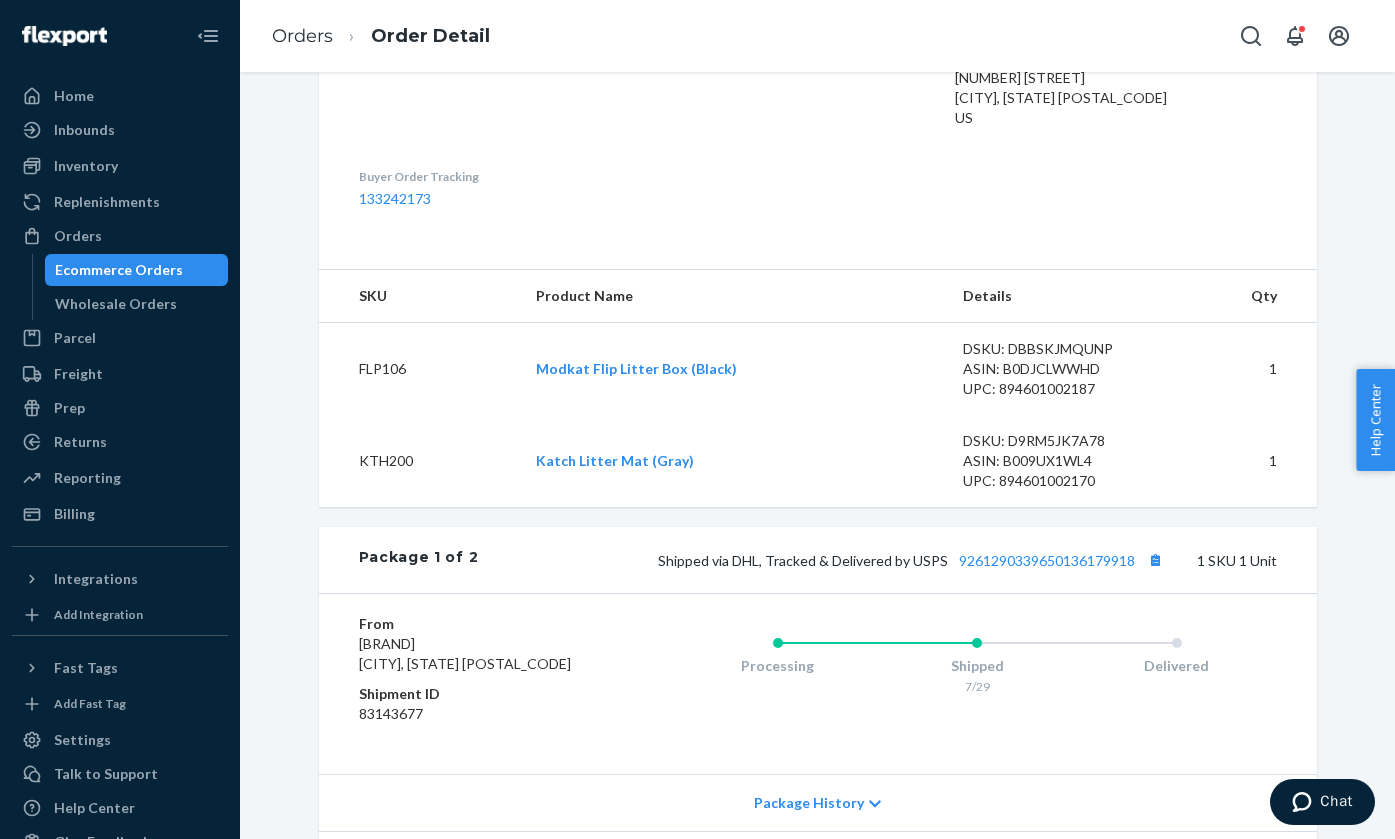 scroll, scrollTop: 578, scrollLeft: 0, axis: vertical 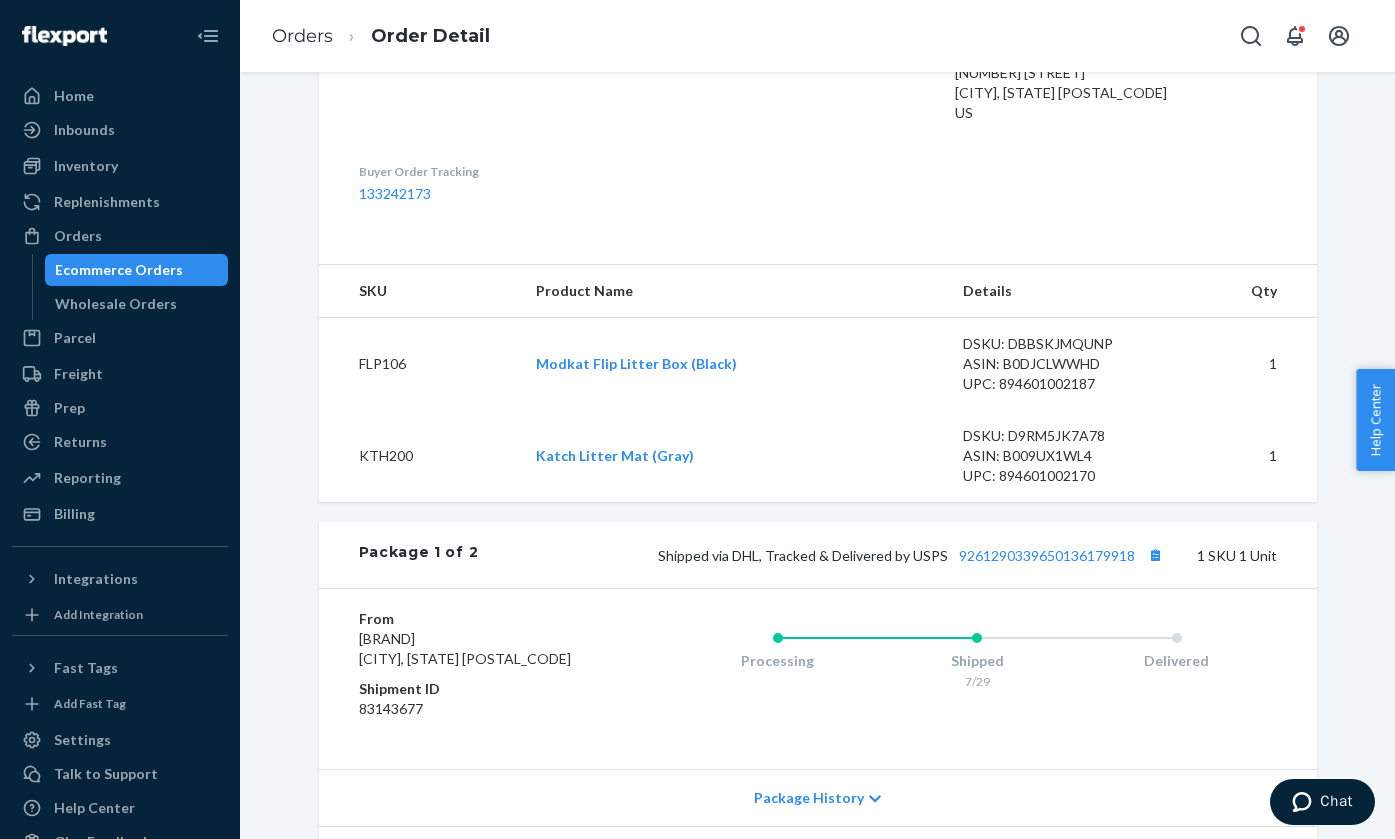 click on "FLP106" at bounding box center [419, 364] 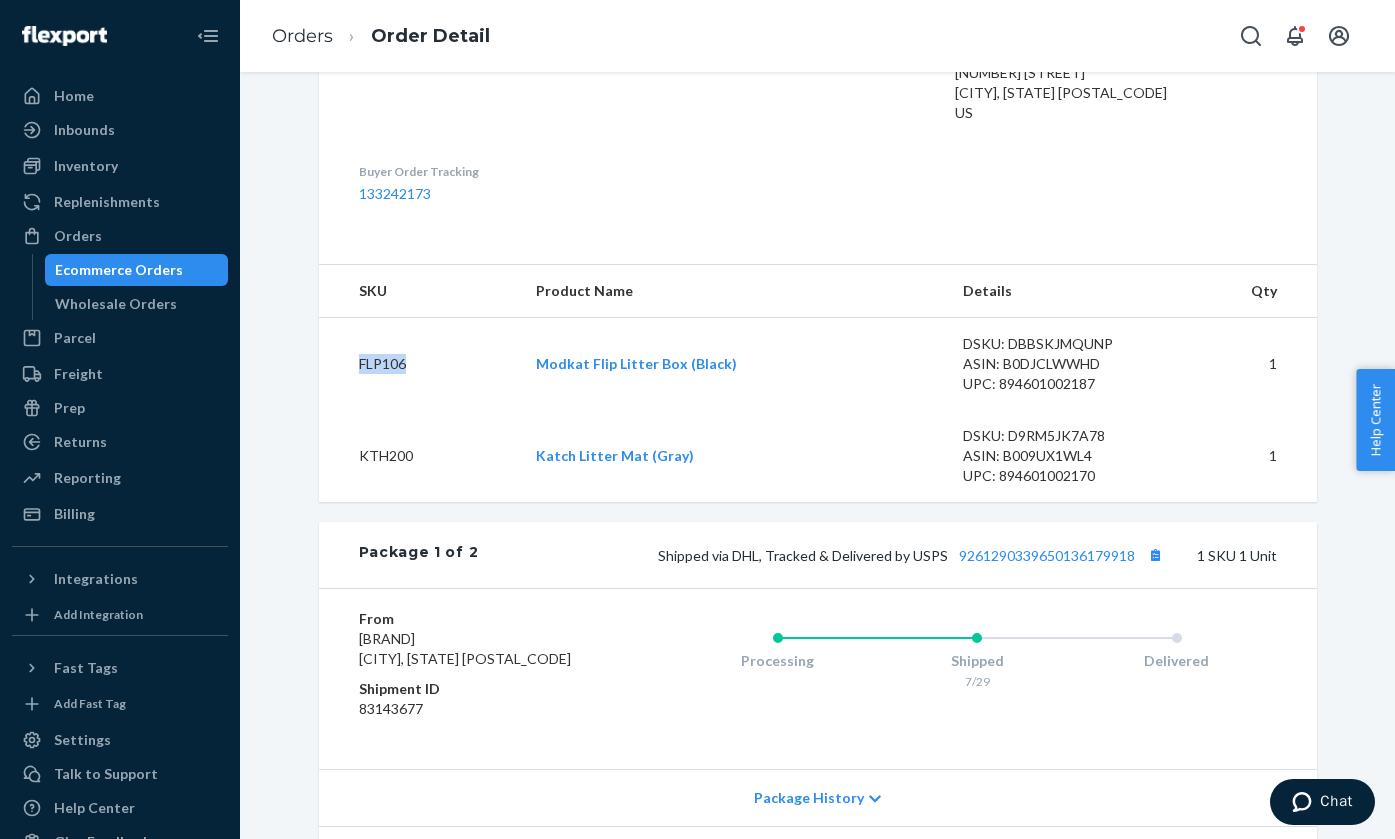 click on "FLP106" at bounding box center (419, 364) 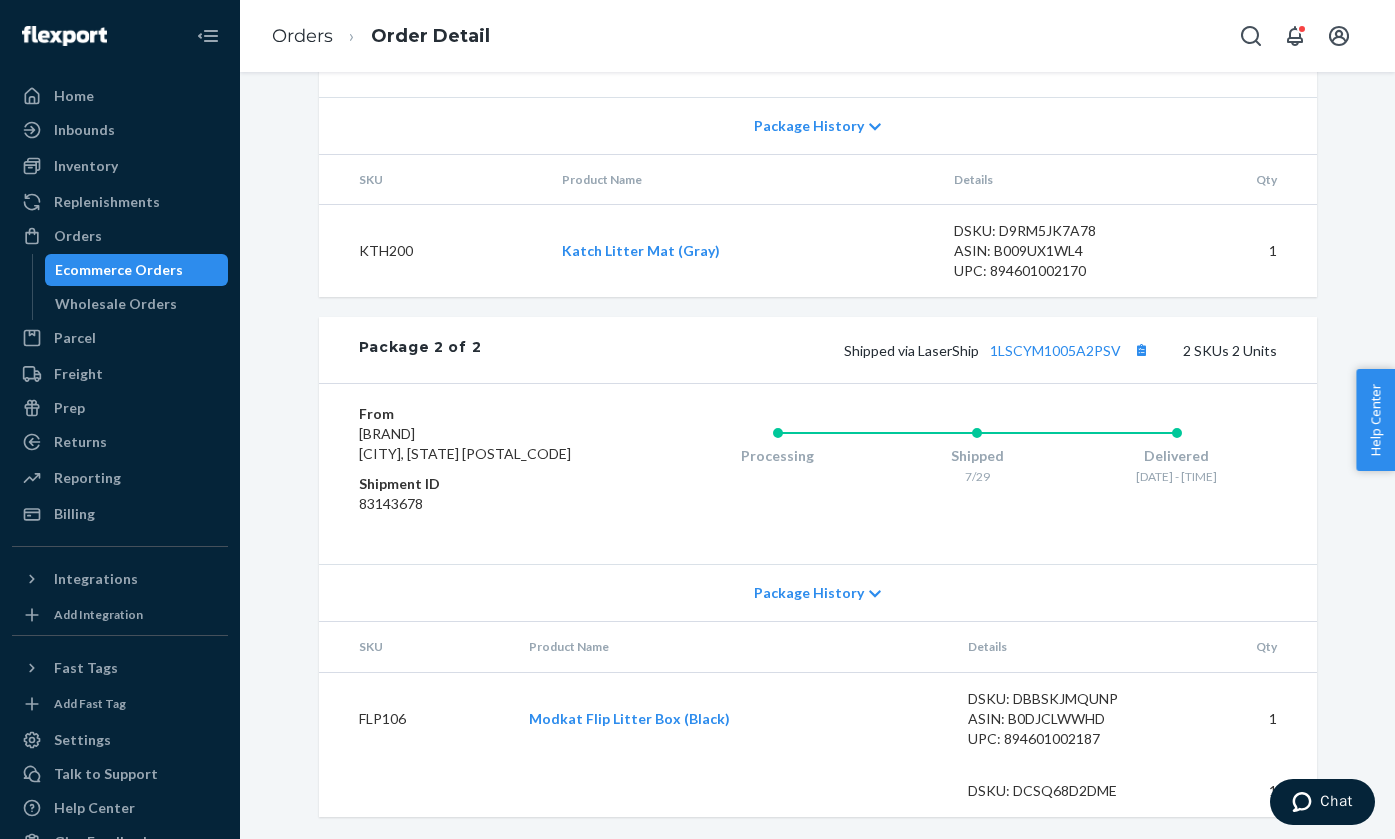 scroll, scrollTop: 1249, scrollLeft: 0, axis: vertical 